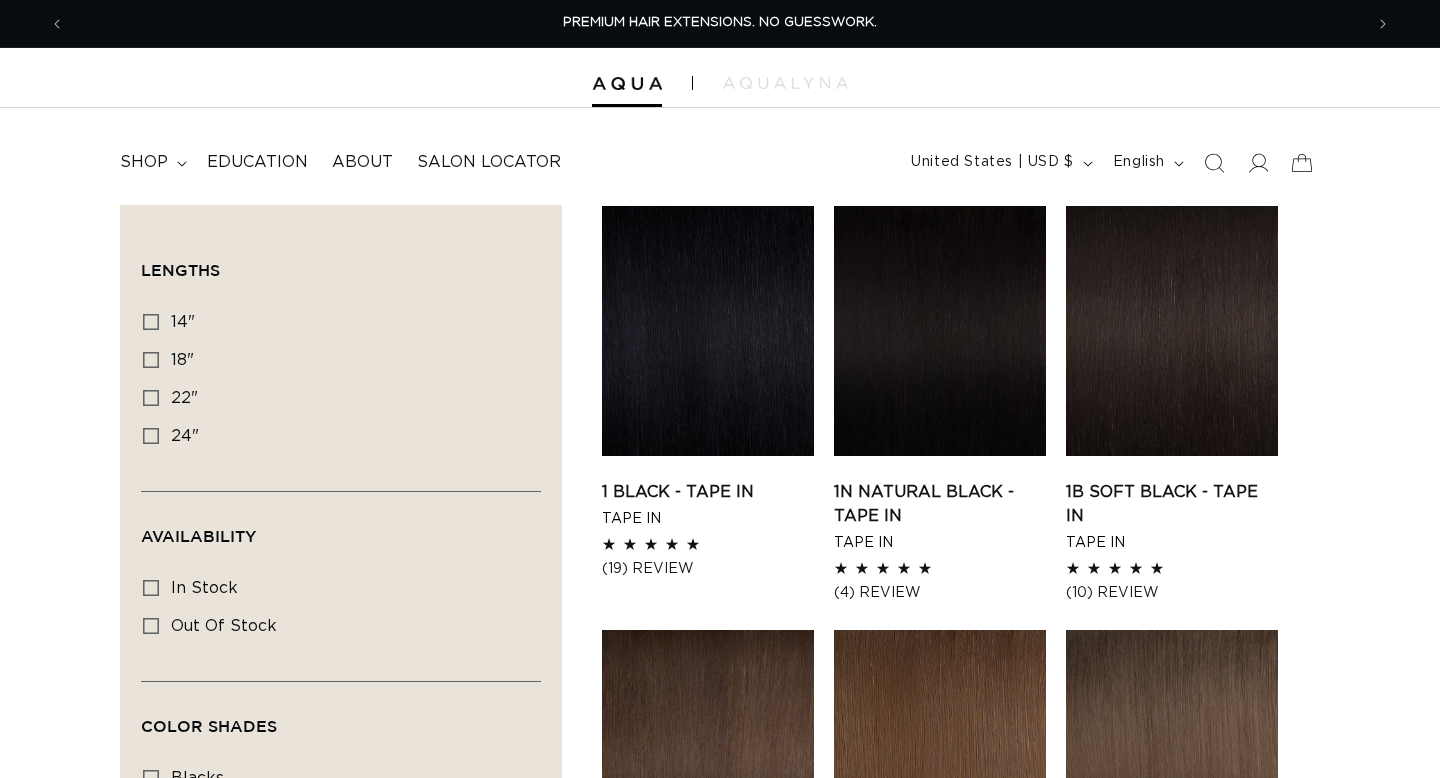 scroll, scrollTop: 0, scrollLeft: 0, axis: both 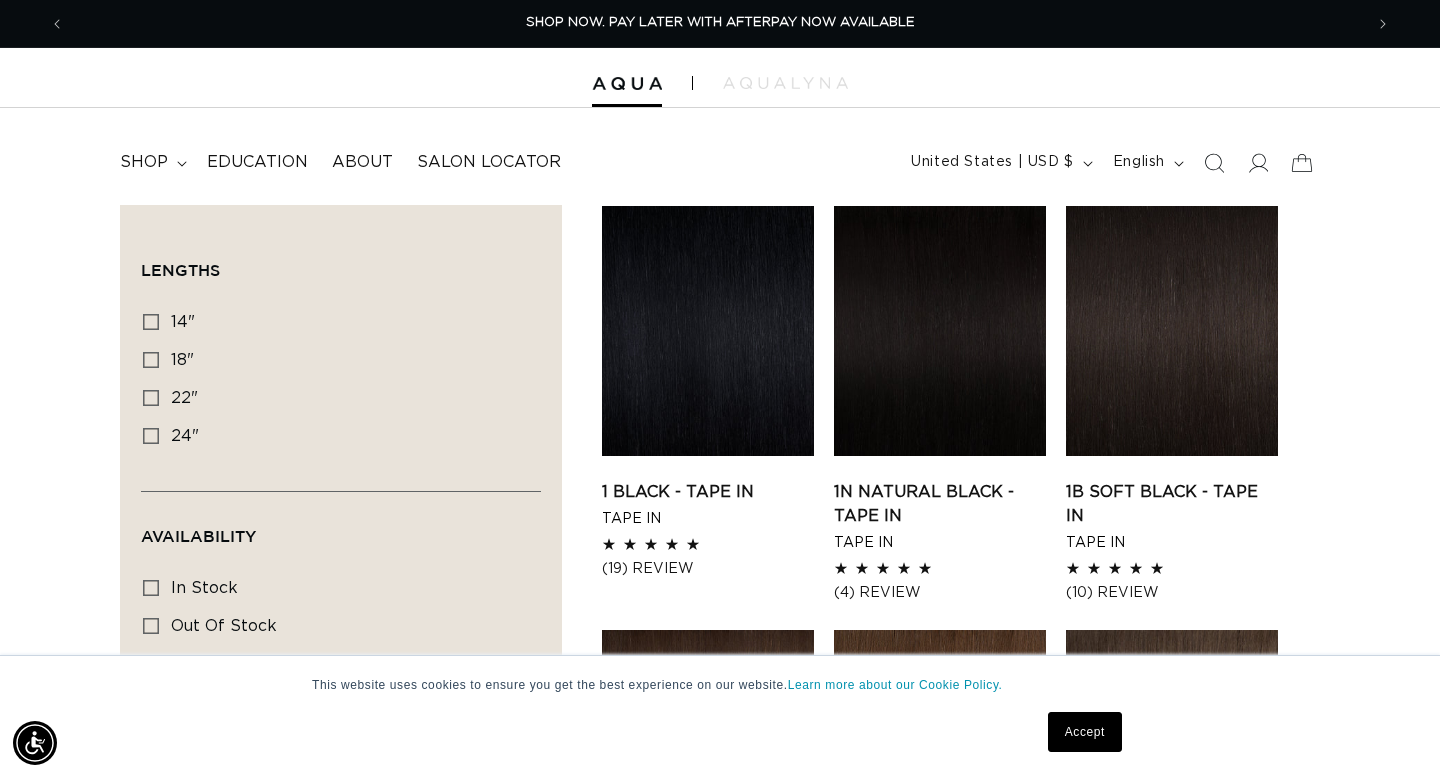 click on "Accept" at bounding box center [1085, 732] 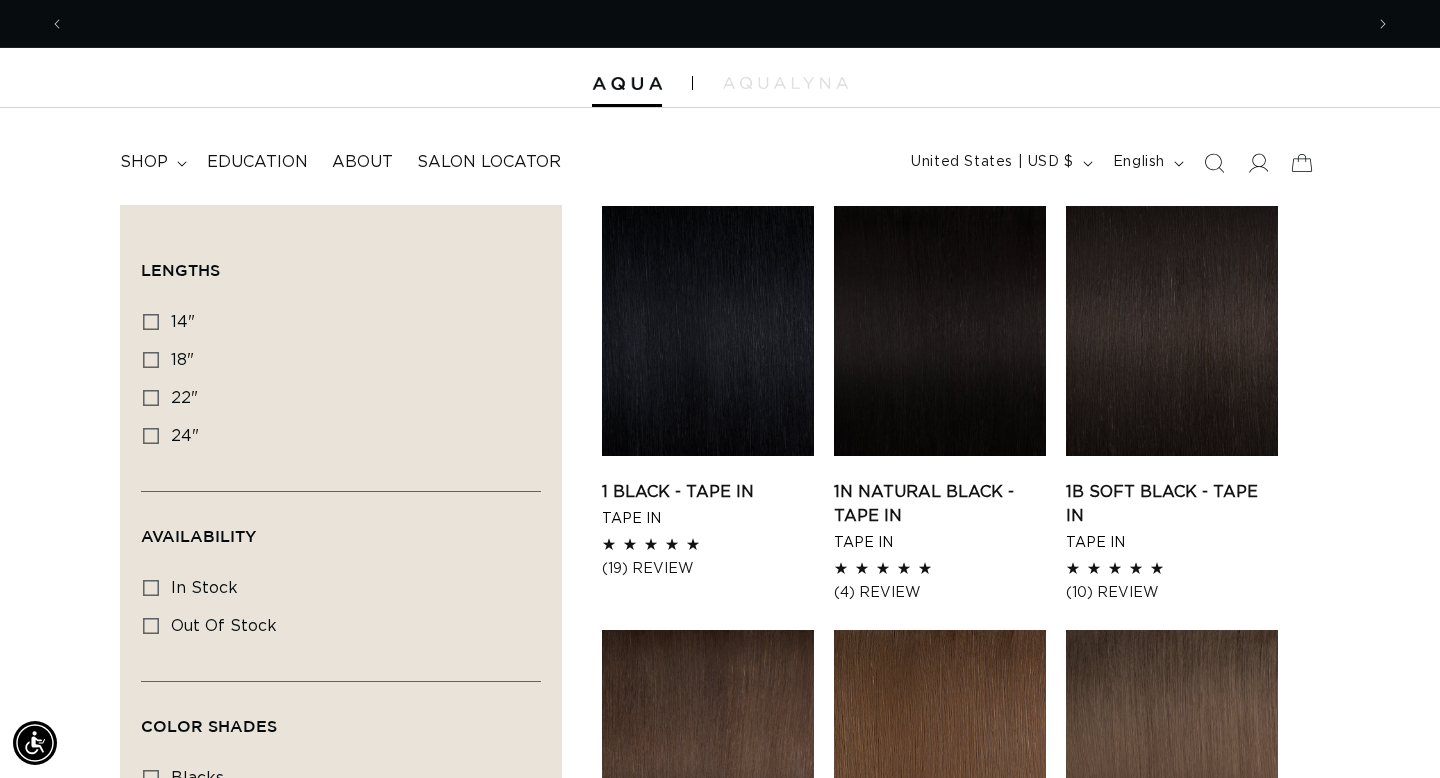 scroll, scrollTop: 223, scrollLeft: 0, axis: vertical 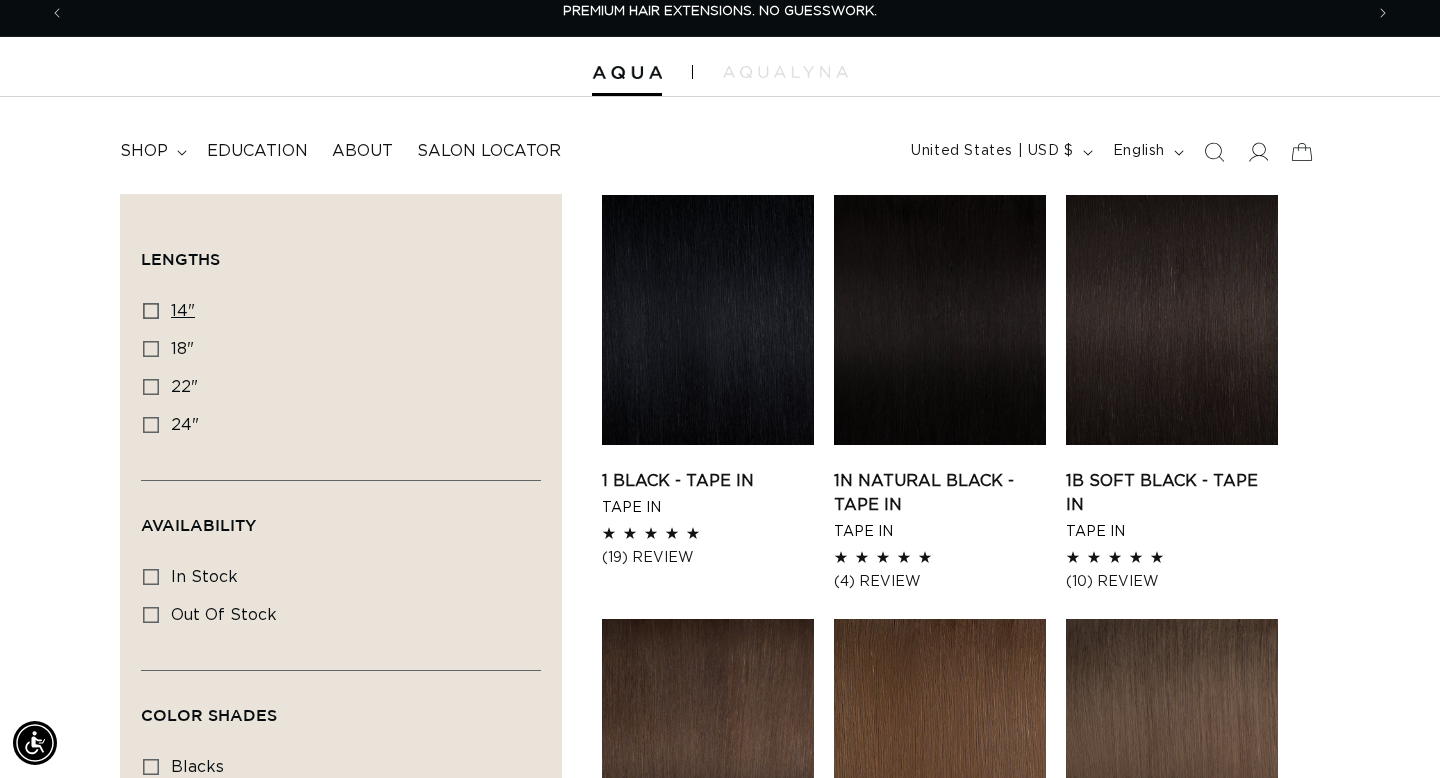 click 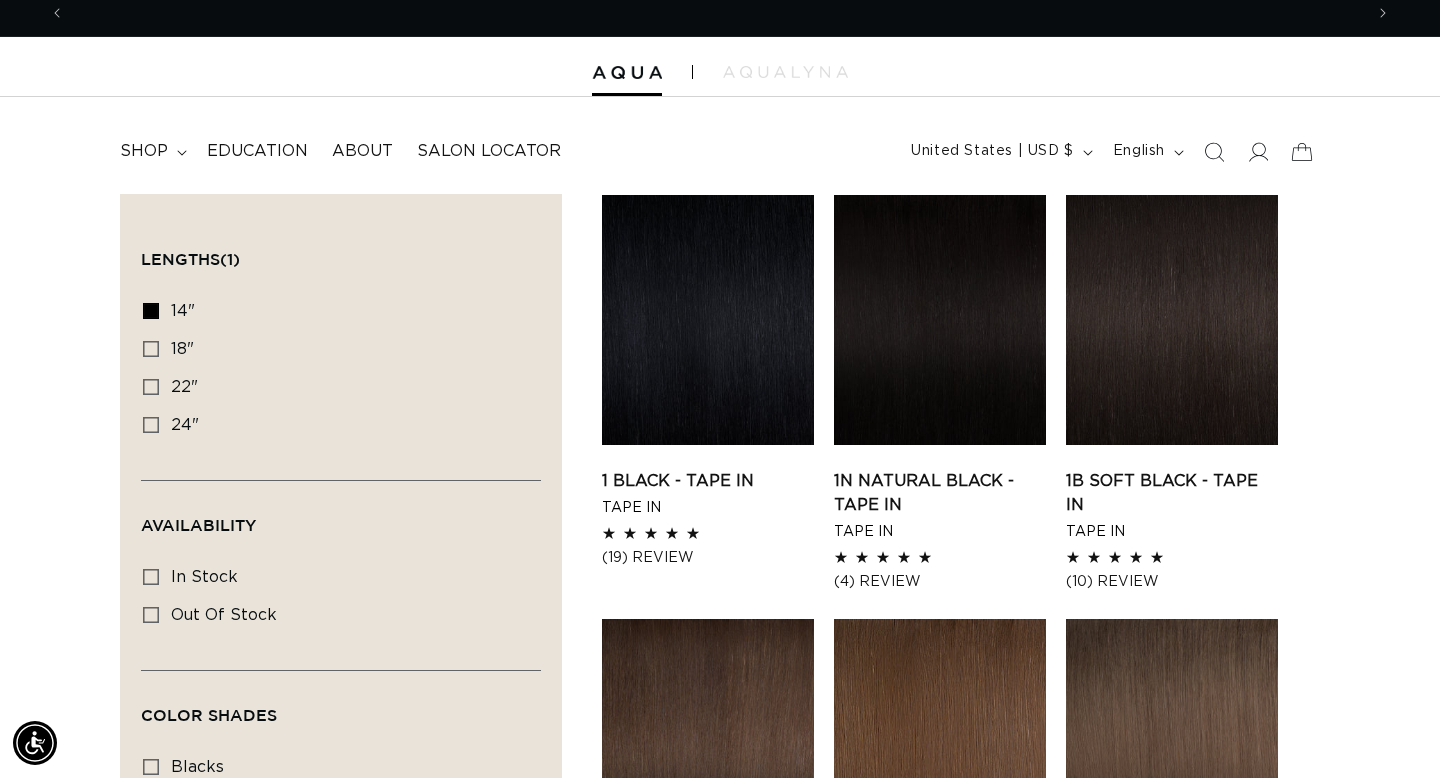 scroll, scrollTop: 0, scrollLeft: 1298, axis: horizontal 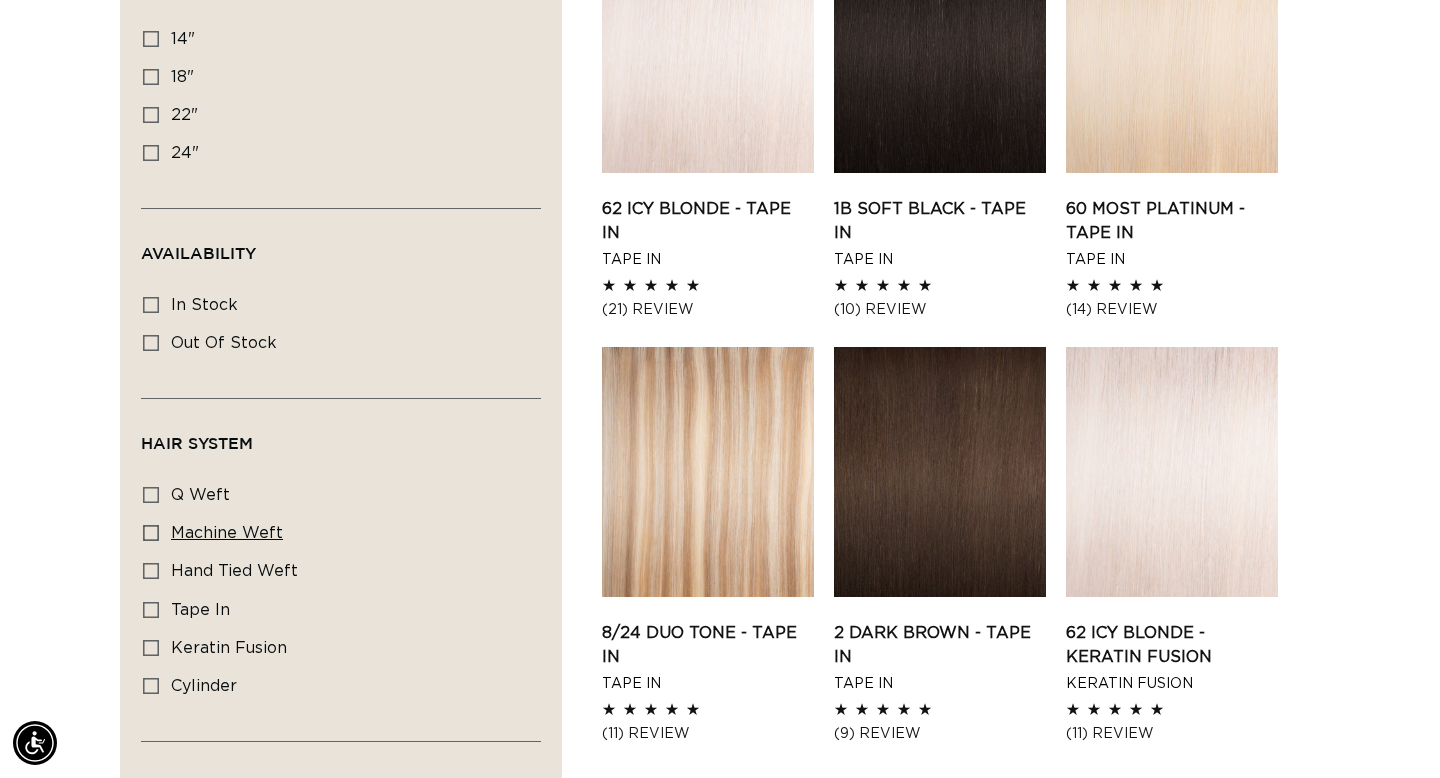 click on "machine weft
machine weft (41 products)" at bounding box center [335, 534] 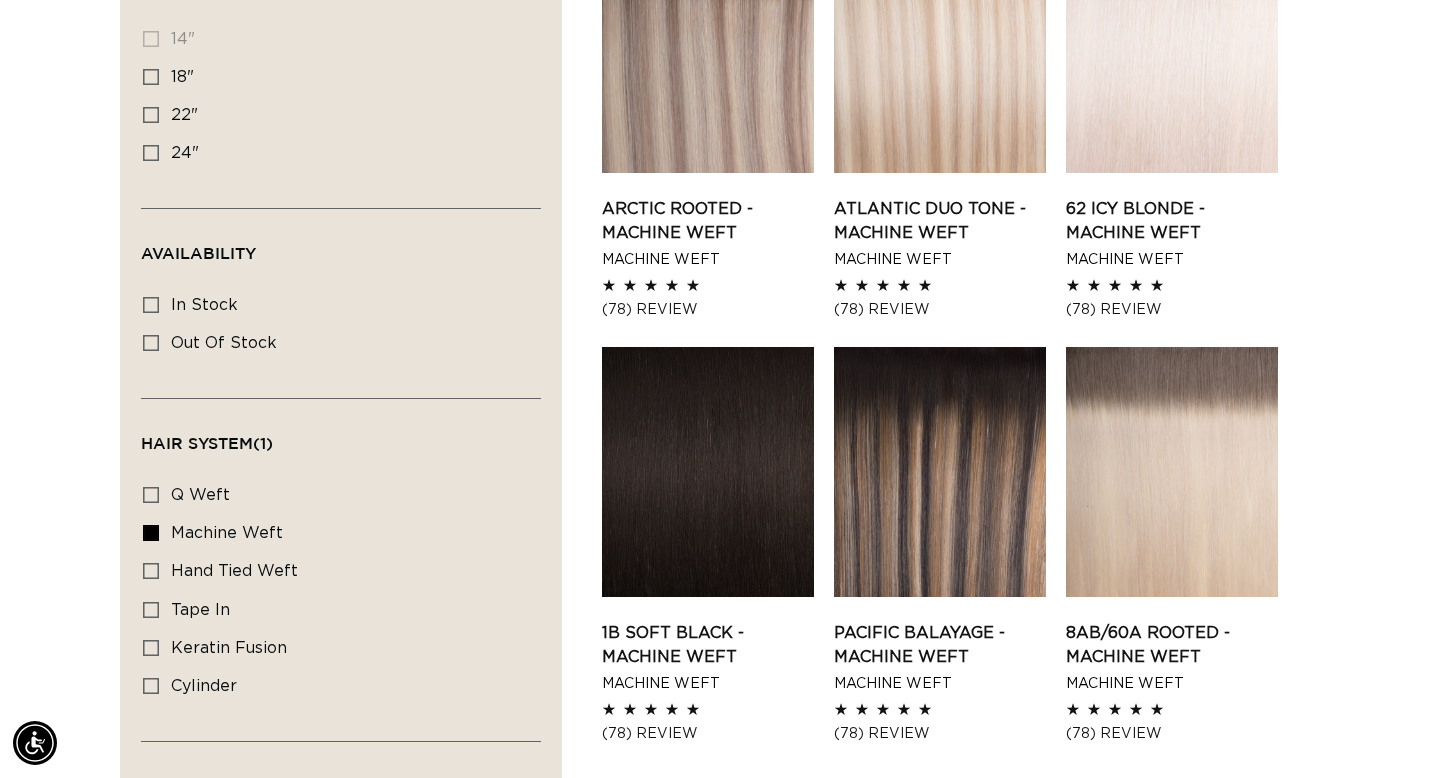 scroll, scrollTop: 0, scrollLeft: 1298, axis: horizontal 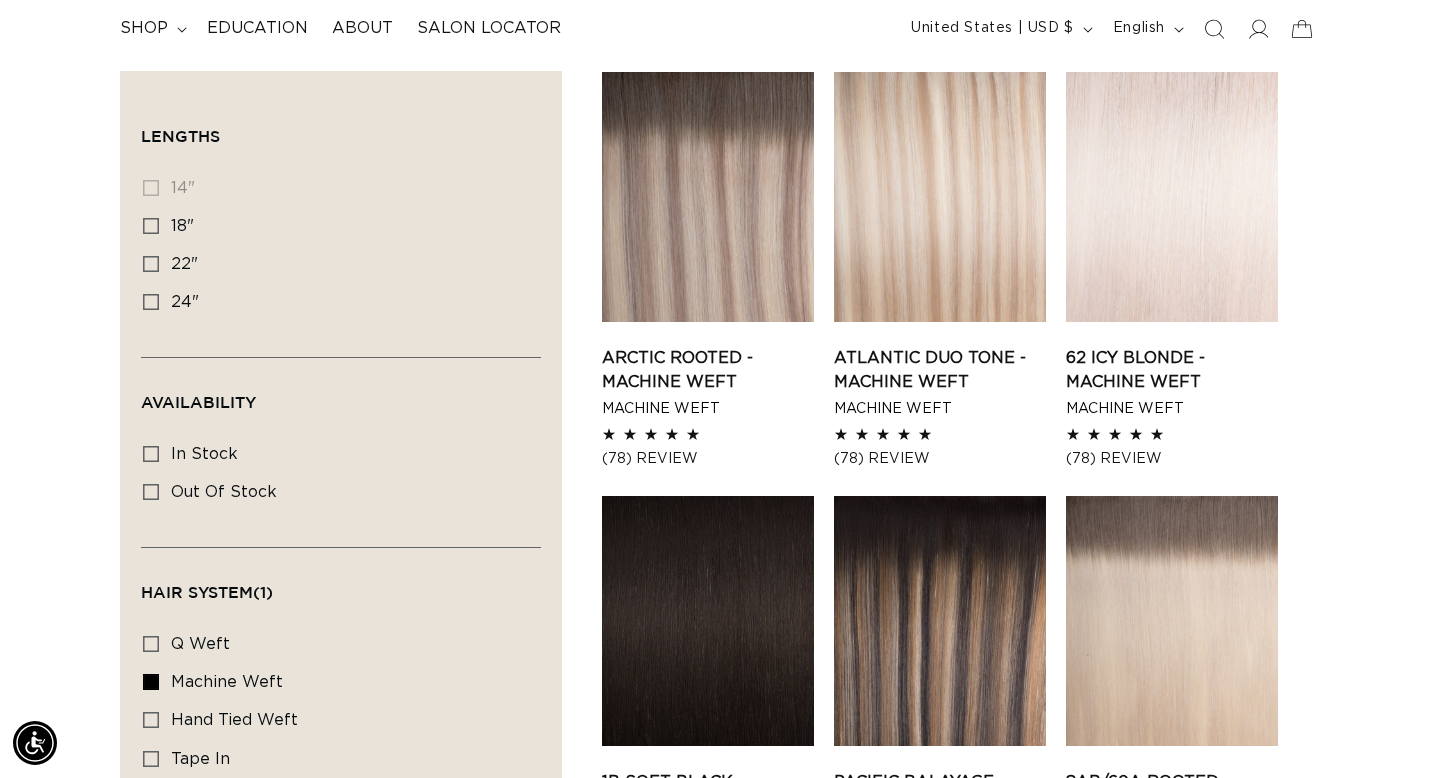 click on "14"
14" (0 products)" at bounding box center (335, 189) 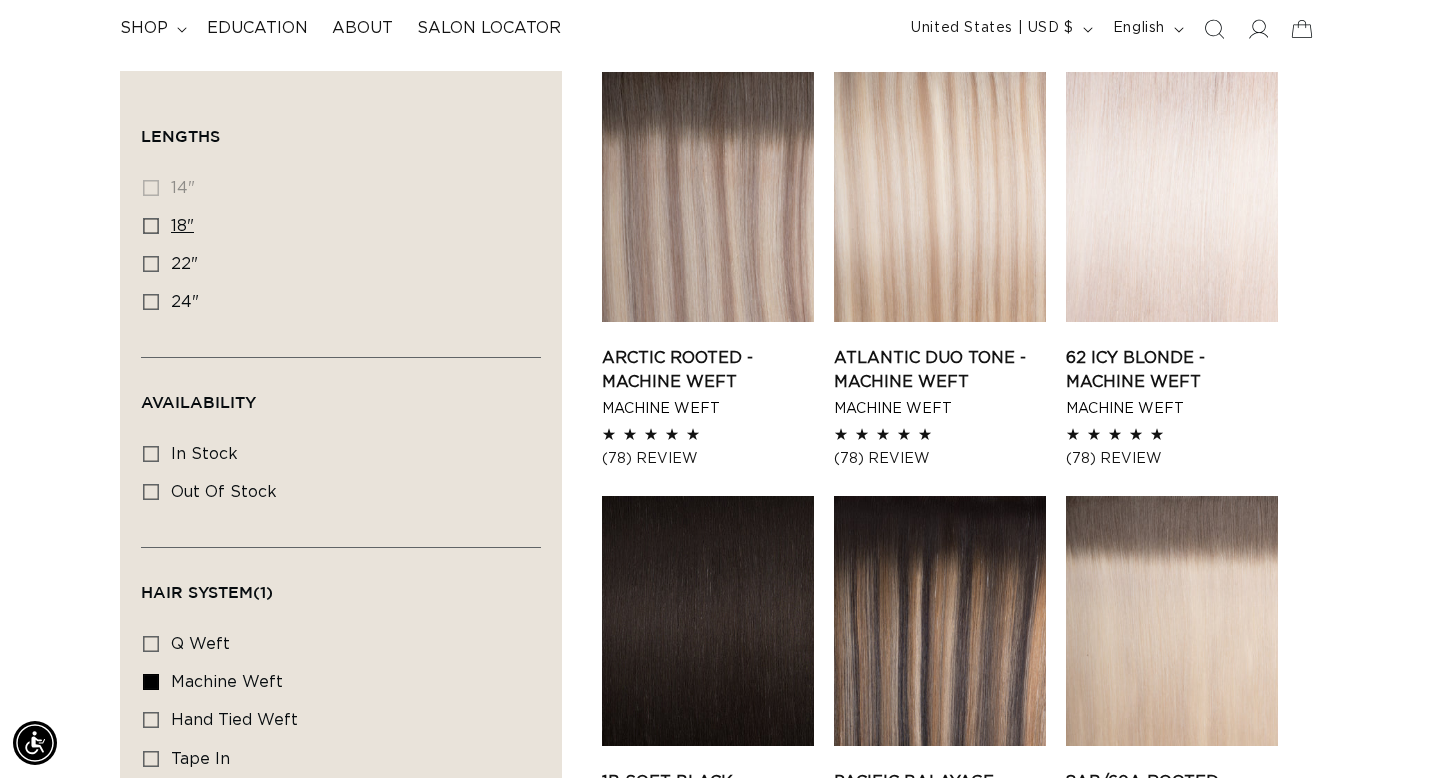 click 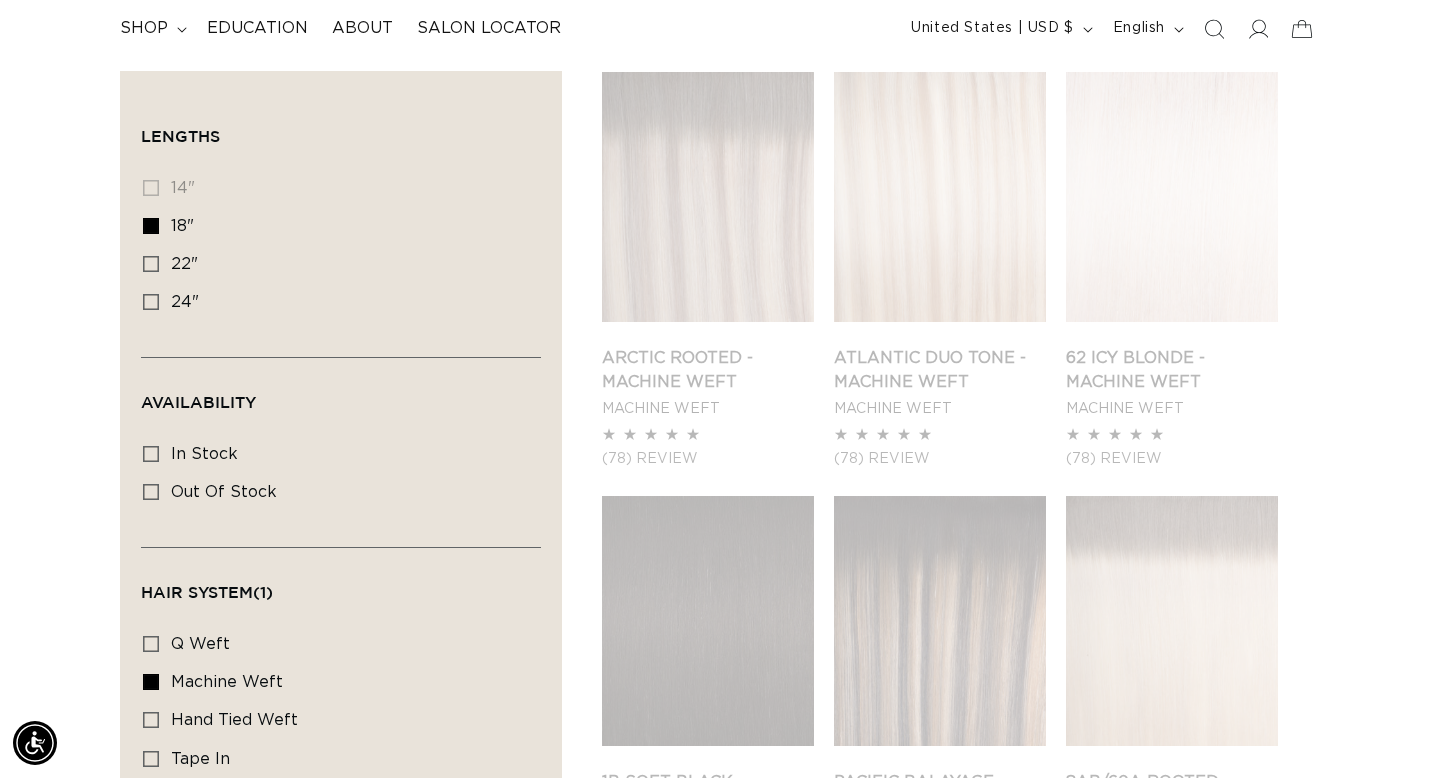 scroll, scrollTop: 0, scrollLeft: 0, axis: both 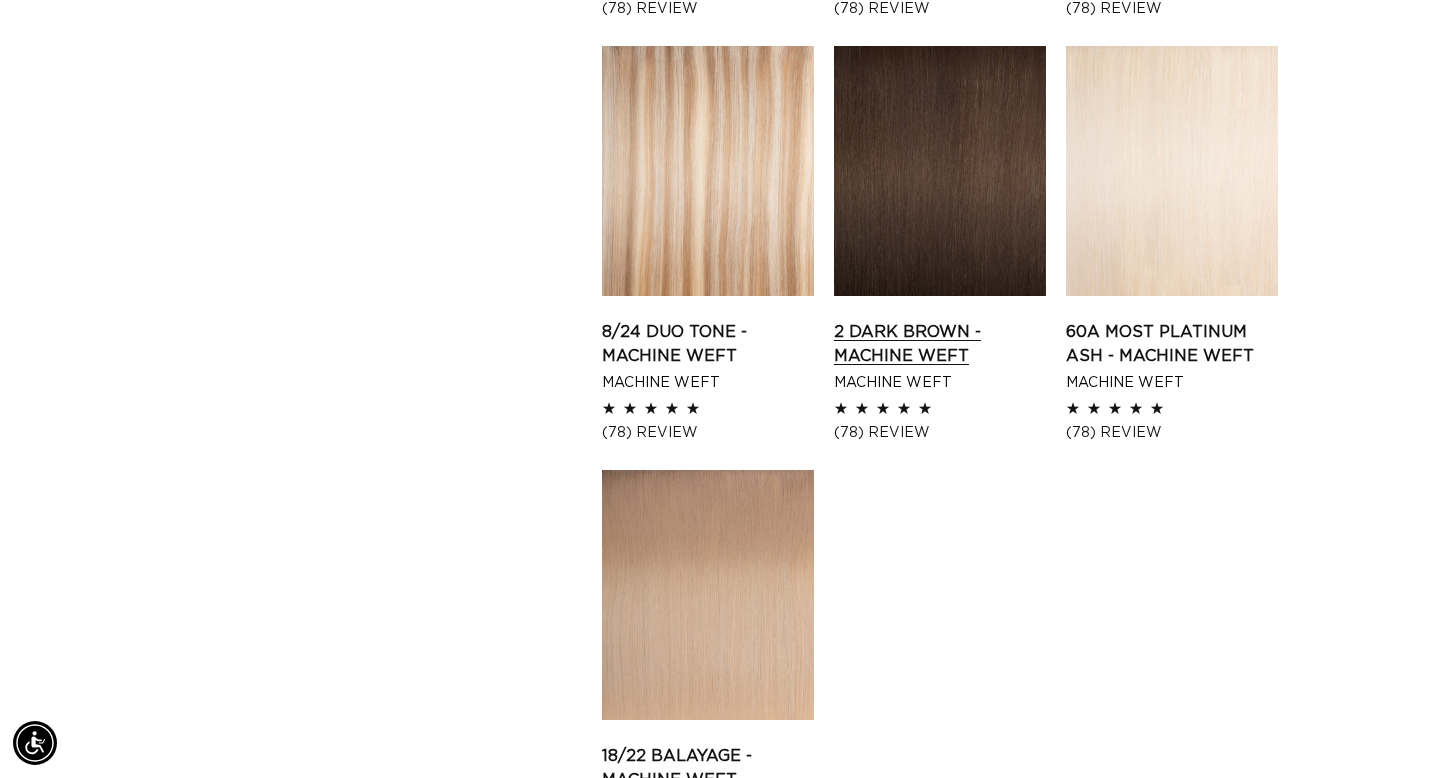 click on "2 Dark Brown - Machine Weft" at bounding box center (940, 344) 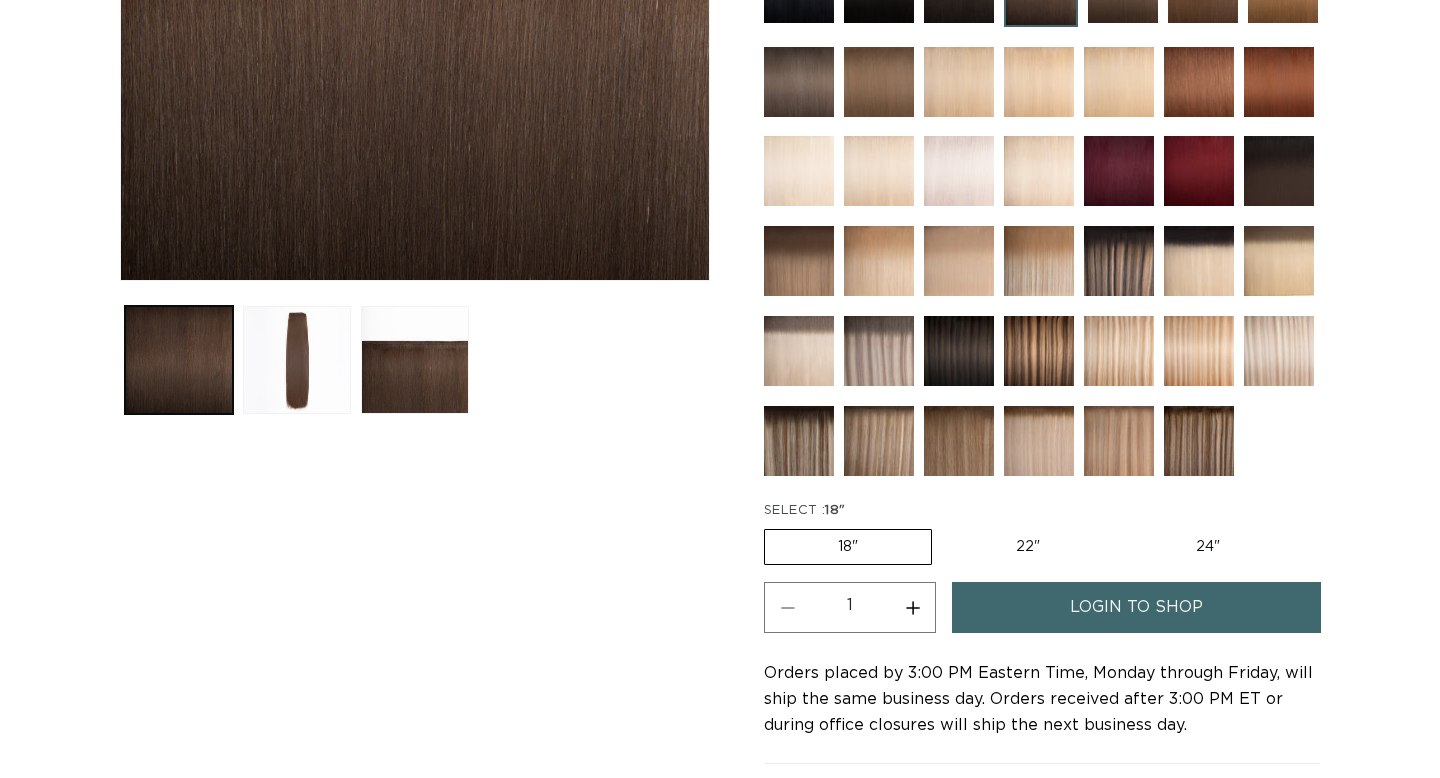 scroll, scrollTop: 623, scrollLeft: 0, axis: vertical 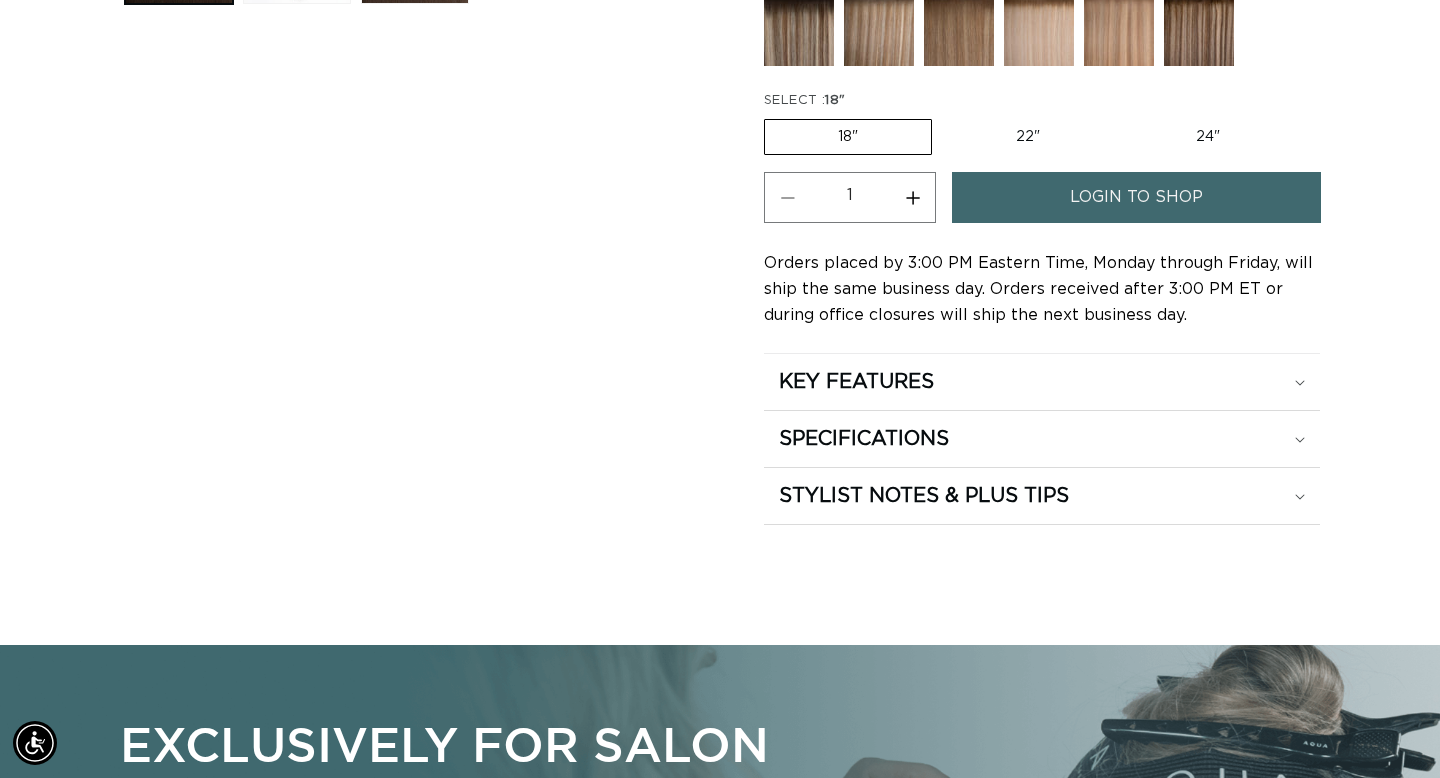 click on "login to shop" at bounding box center [1136, 197] 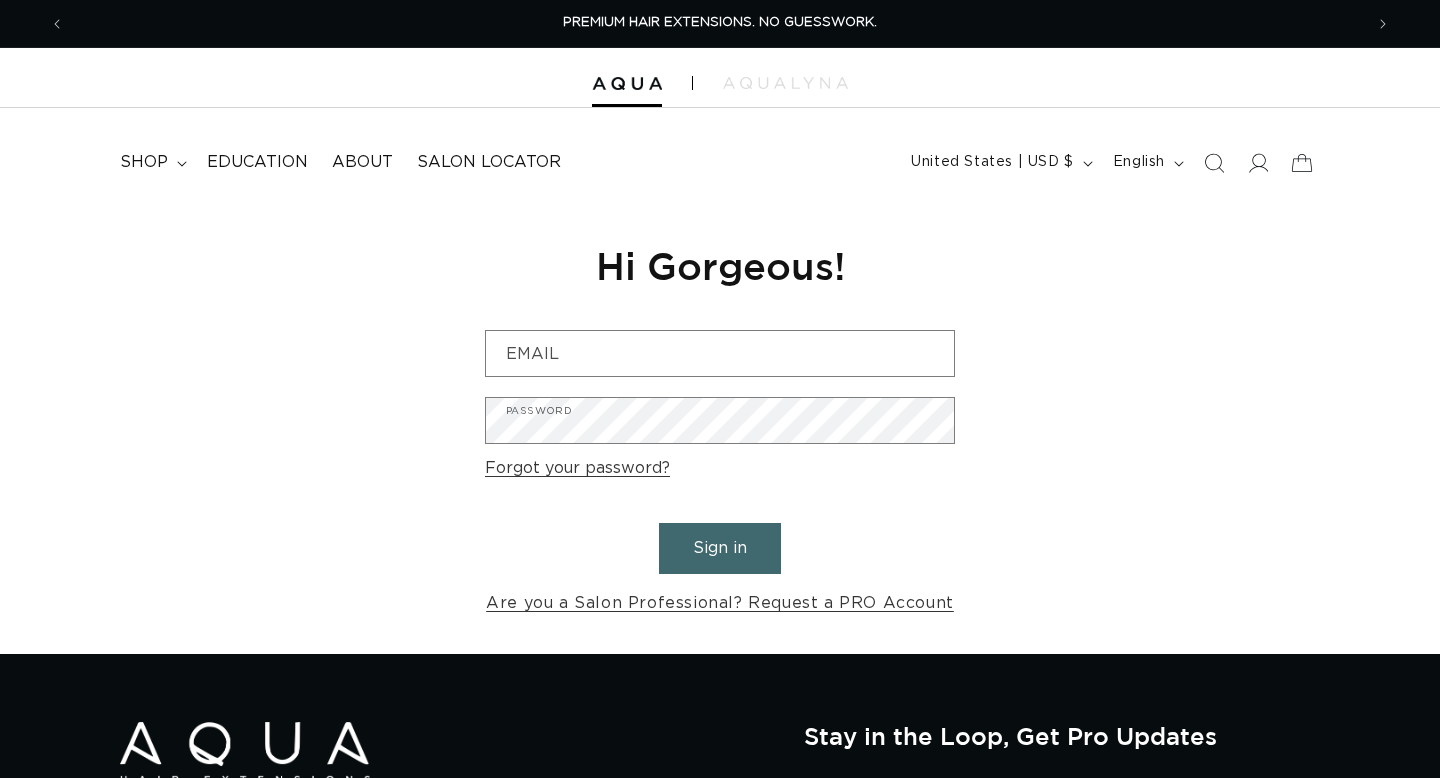 scroll, scrollTop: 0, scrollLeft: 0, axis: both 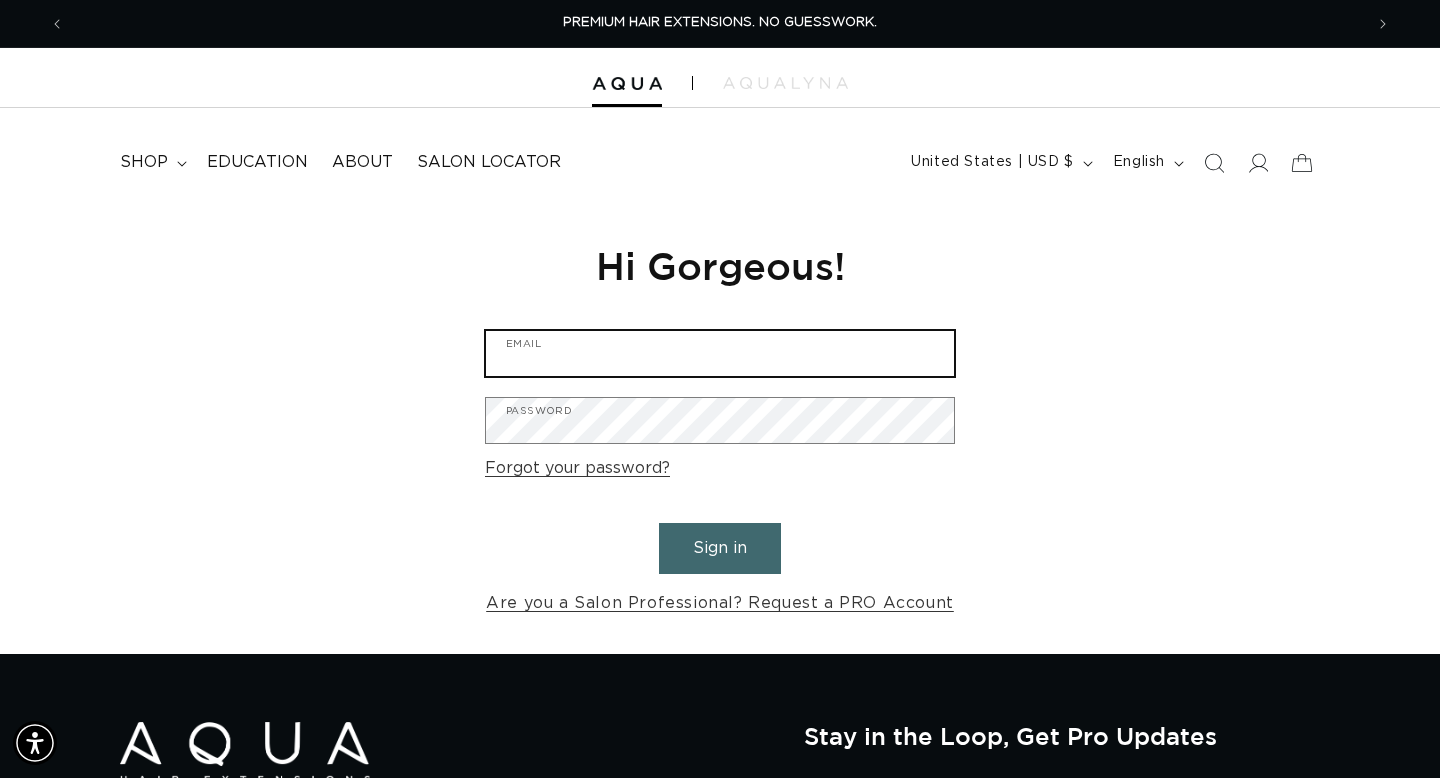 type on "beyoutifulkayla@gmail.com" 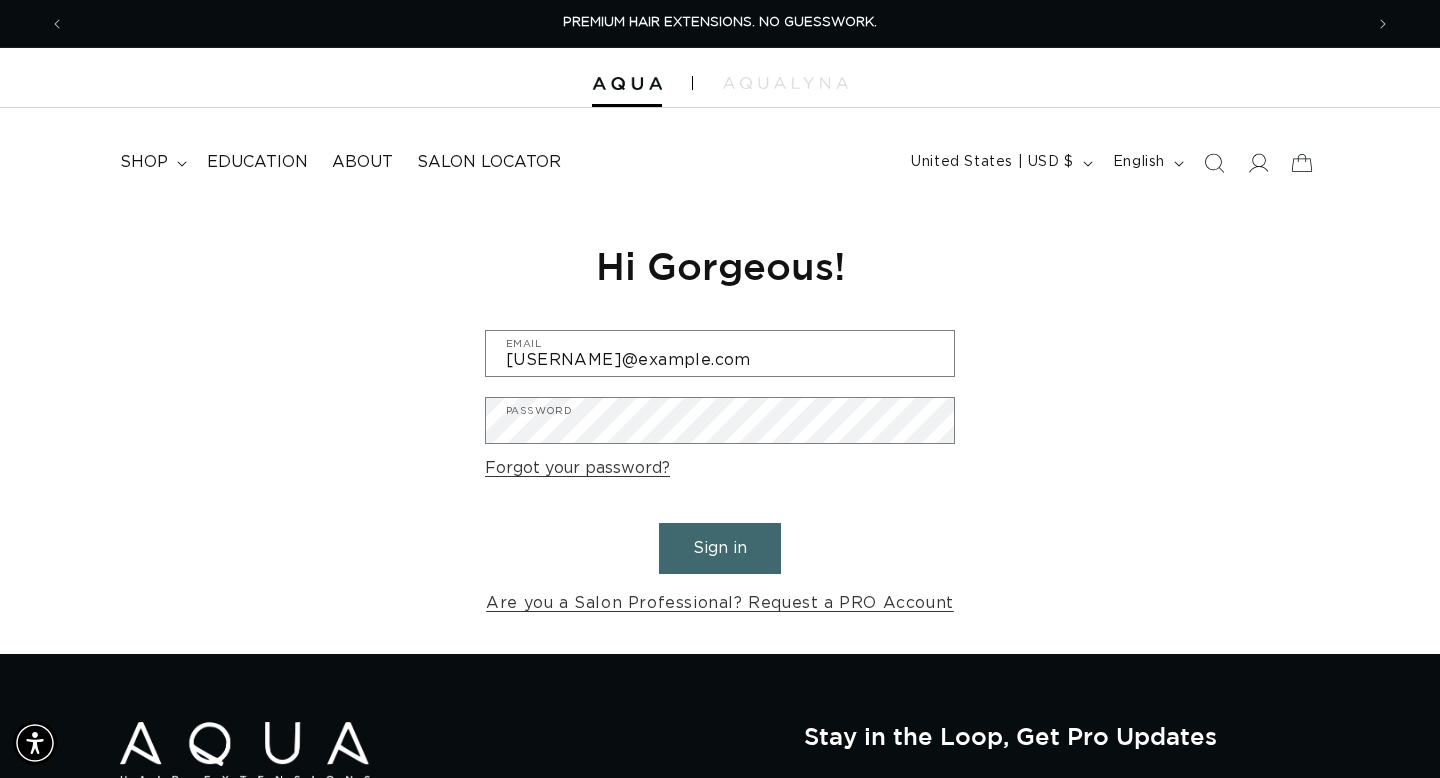 click on "Sign in" at bounding box center (720, 548) 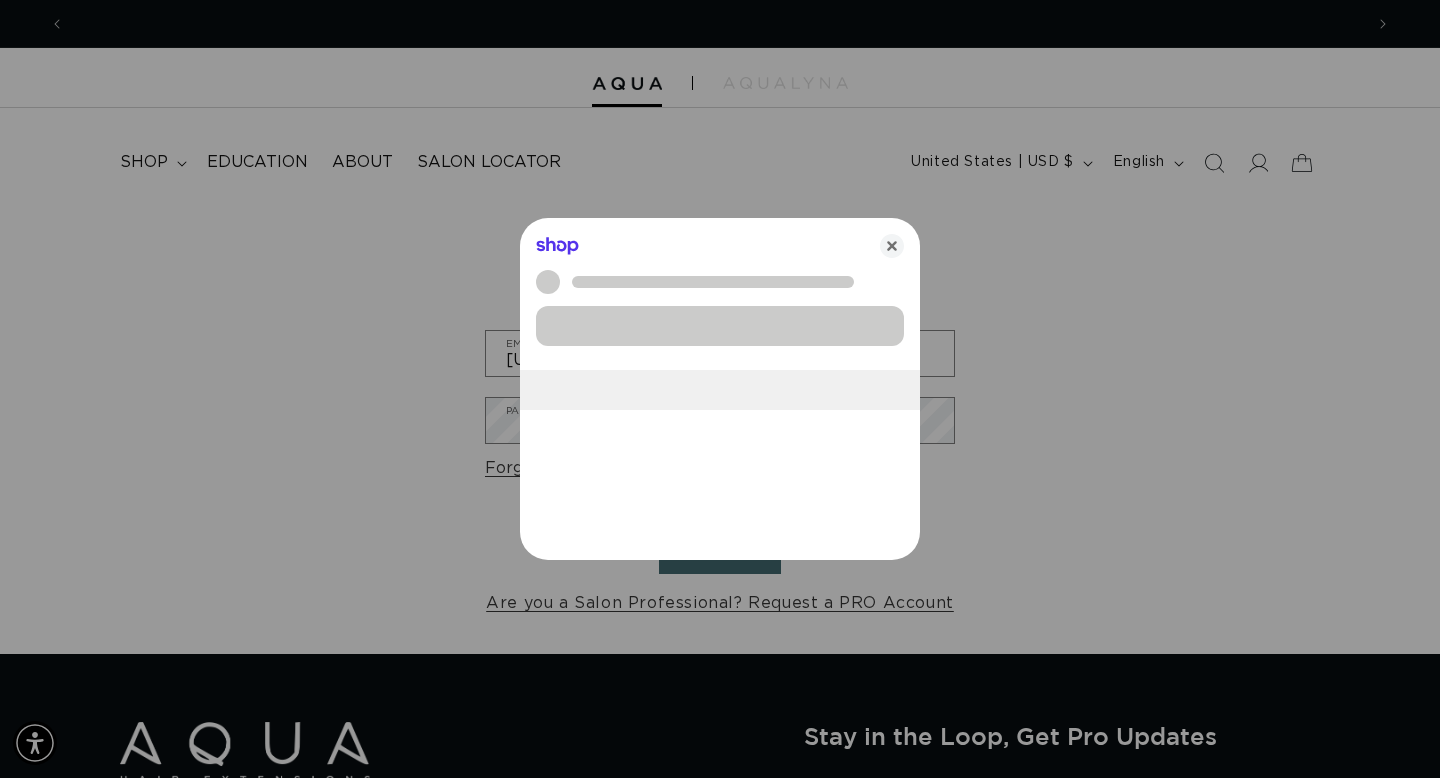 scroll, scrollTop: 0, scrollLeft: 1298, axis: horizontal 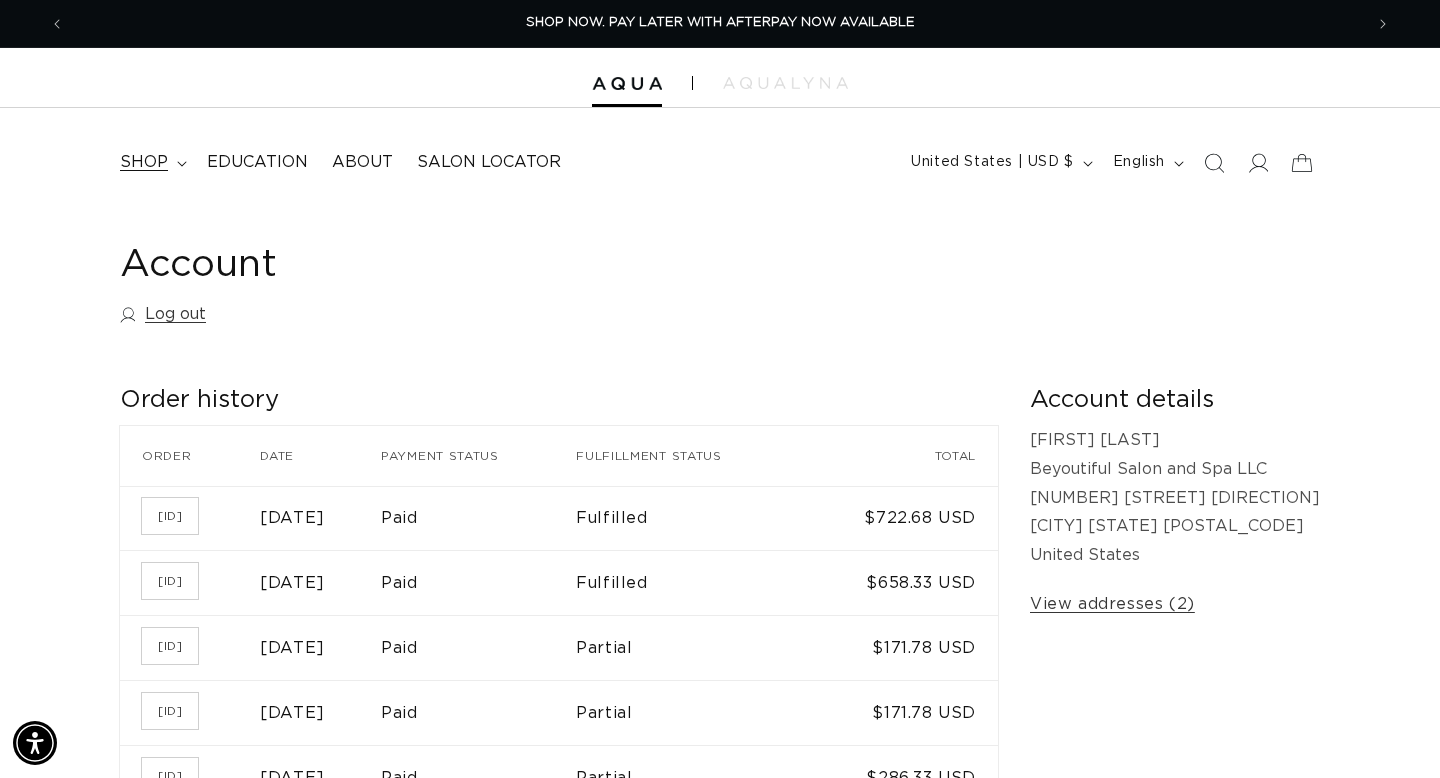 click on "shop" at bounding box center (144, 162) 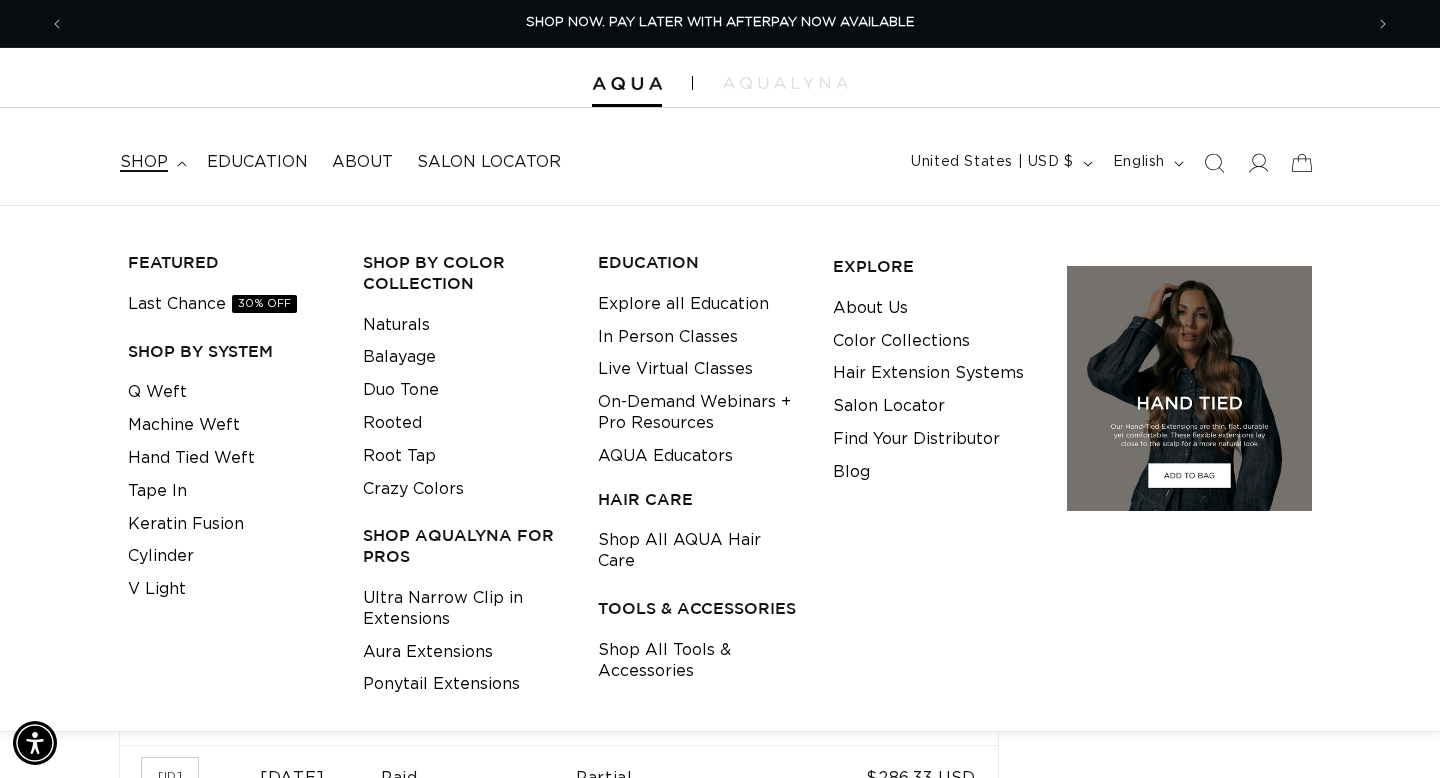 click on "shop" at bounding box center [144, 162] 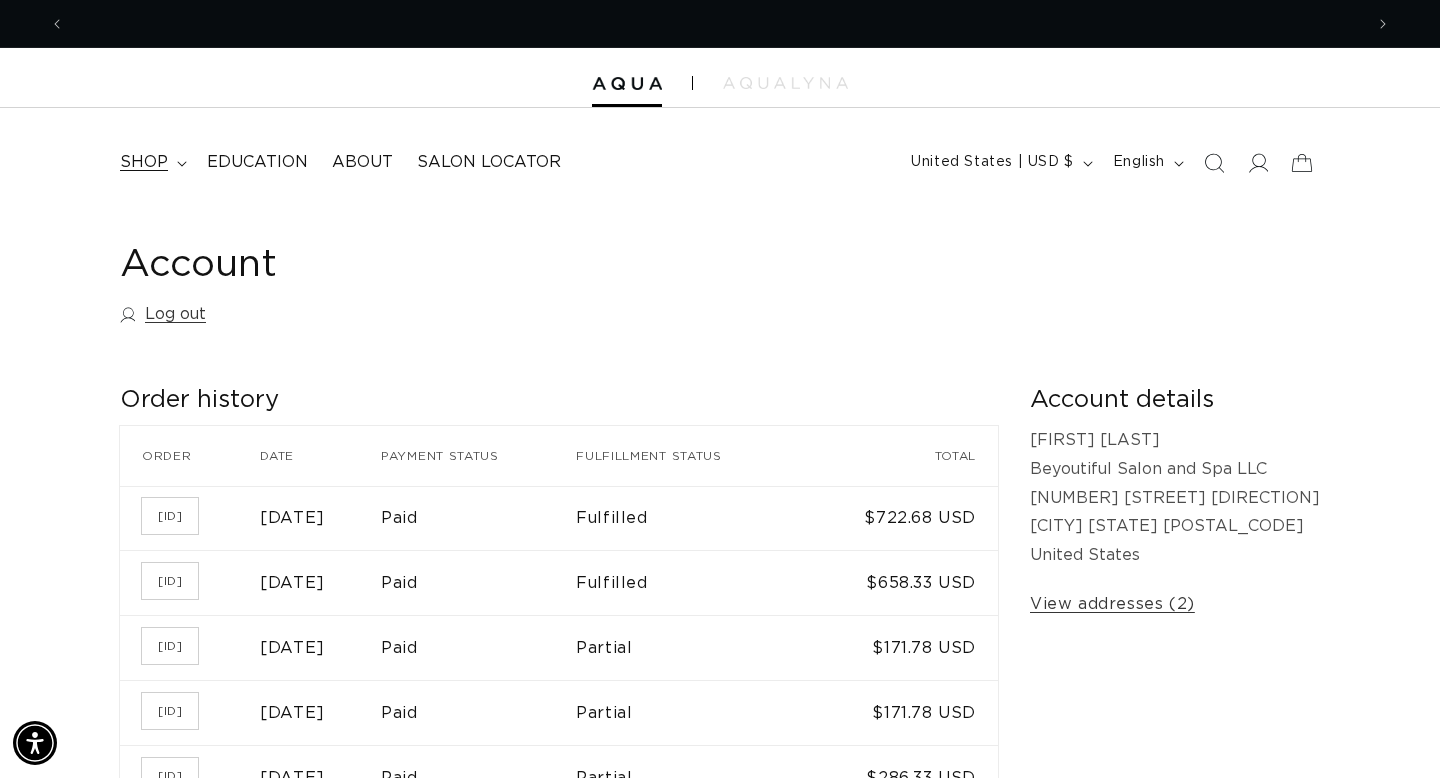 scroll, scrollTop: 0, scrollLeft: 2596, axis: horizontal 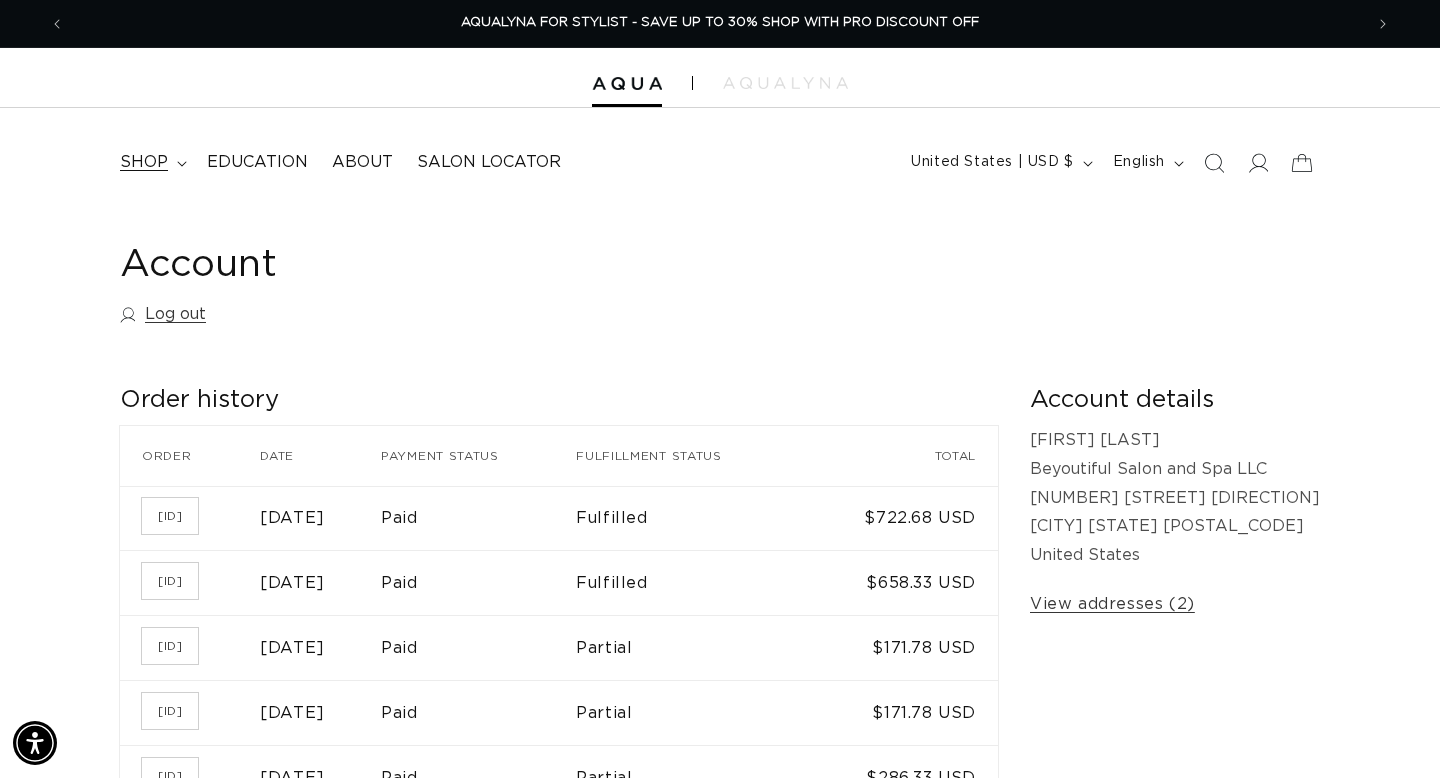 click on "shop" at bounding box center [144, 162] 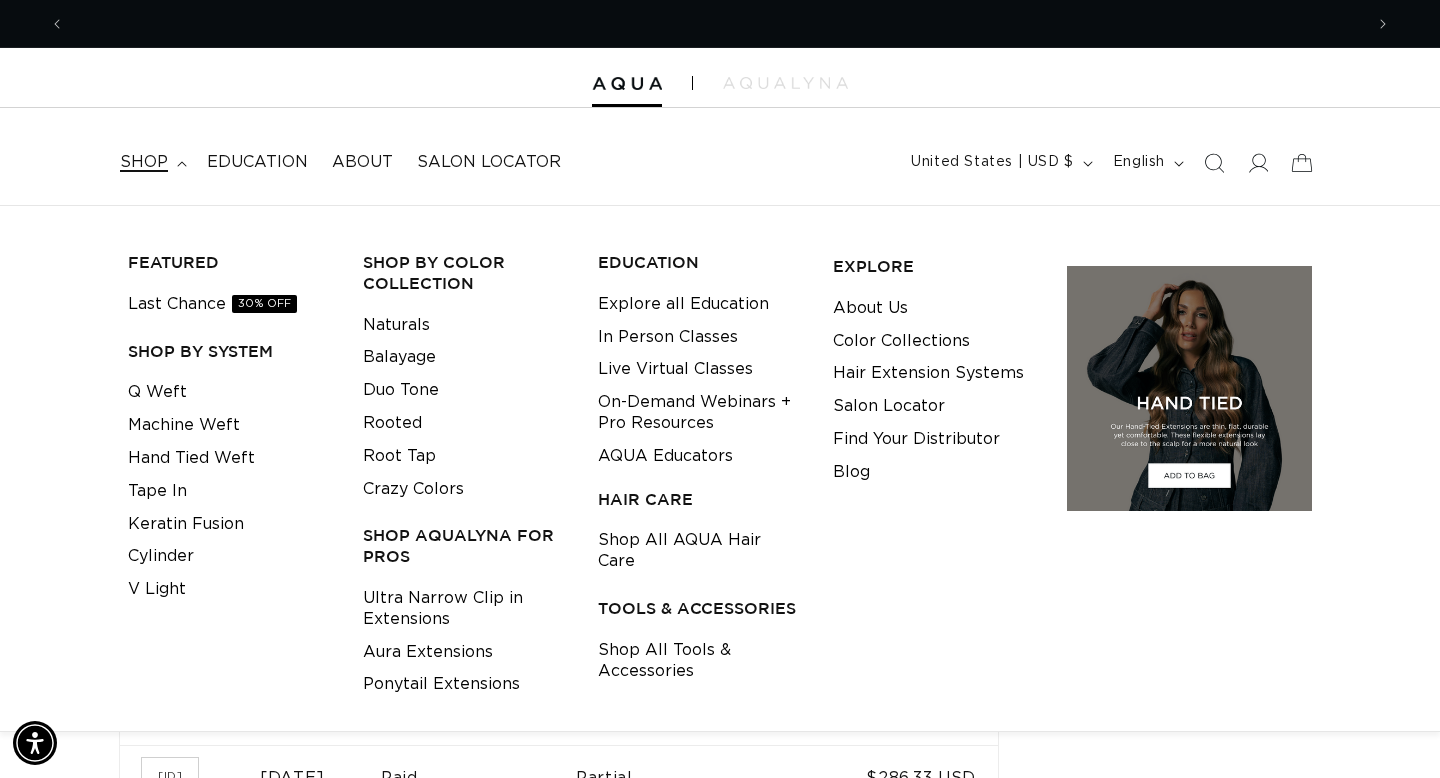 scroll, scrollTop: 0, scrollLeft: 0, axis: both 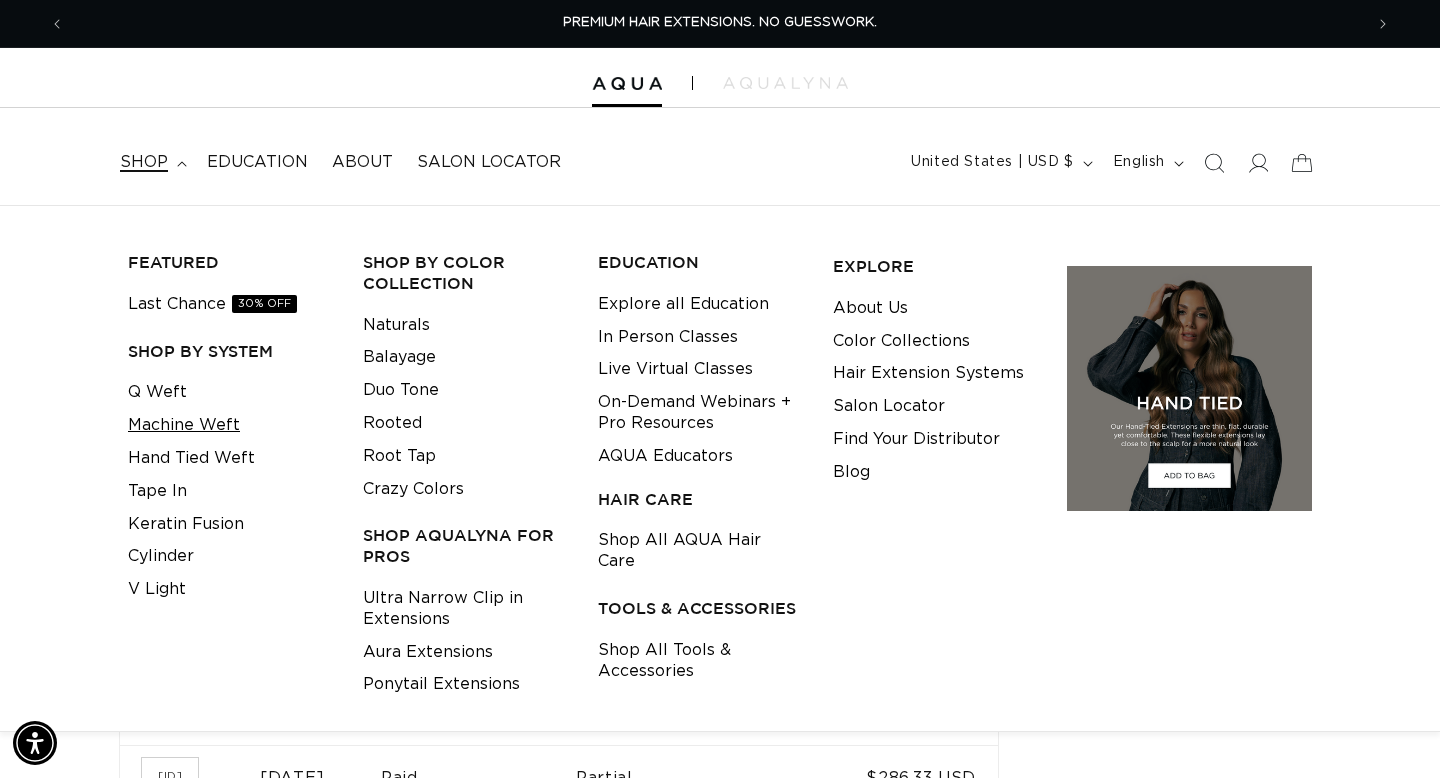 click on "Machine Weft" at bounding box center [184, 425] 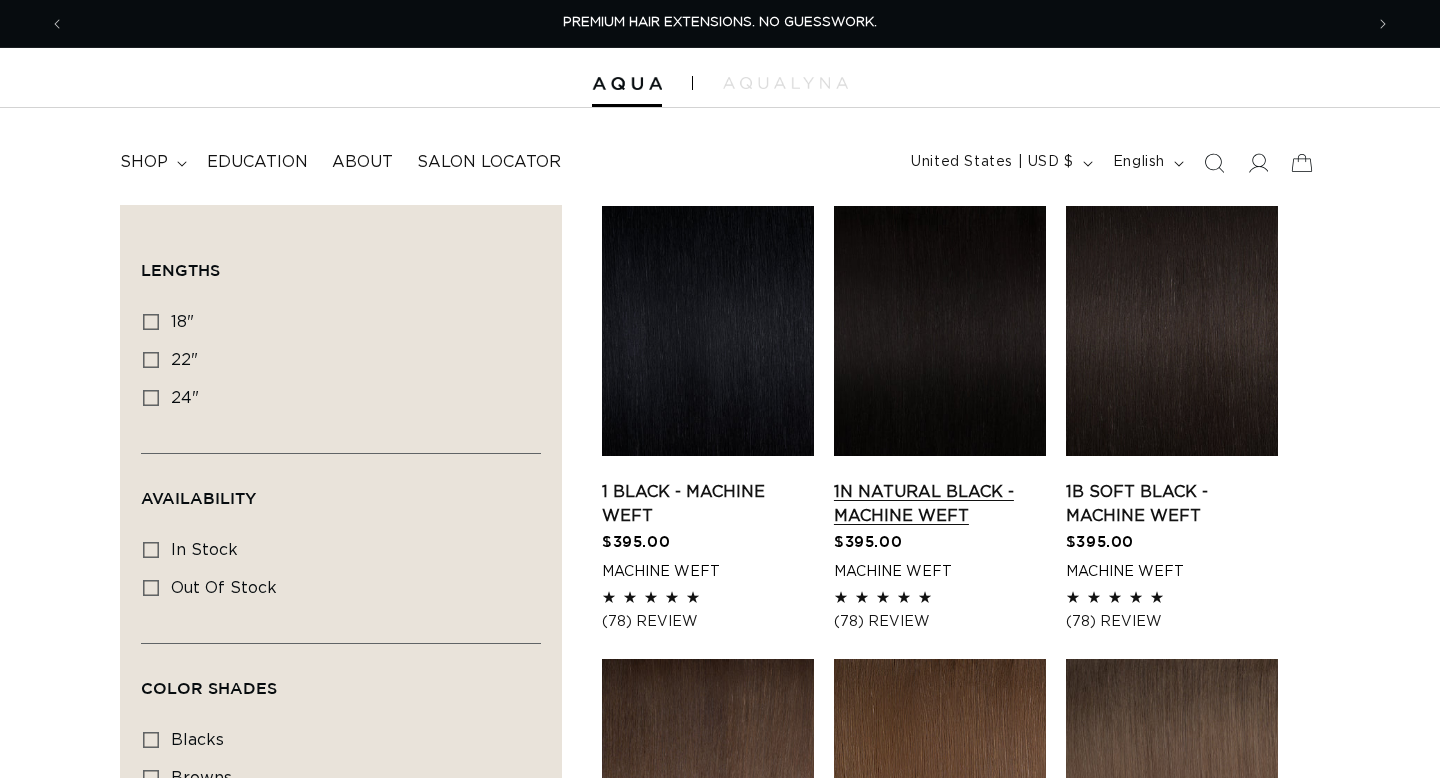 scroll, scrollTop: 0, scrollLeft: 0, axis: both 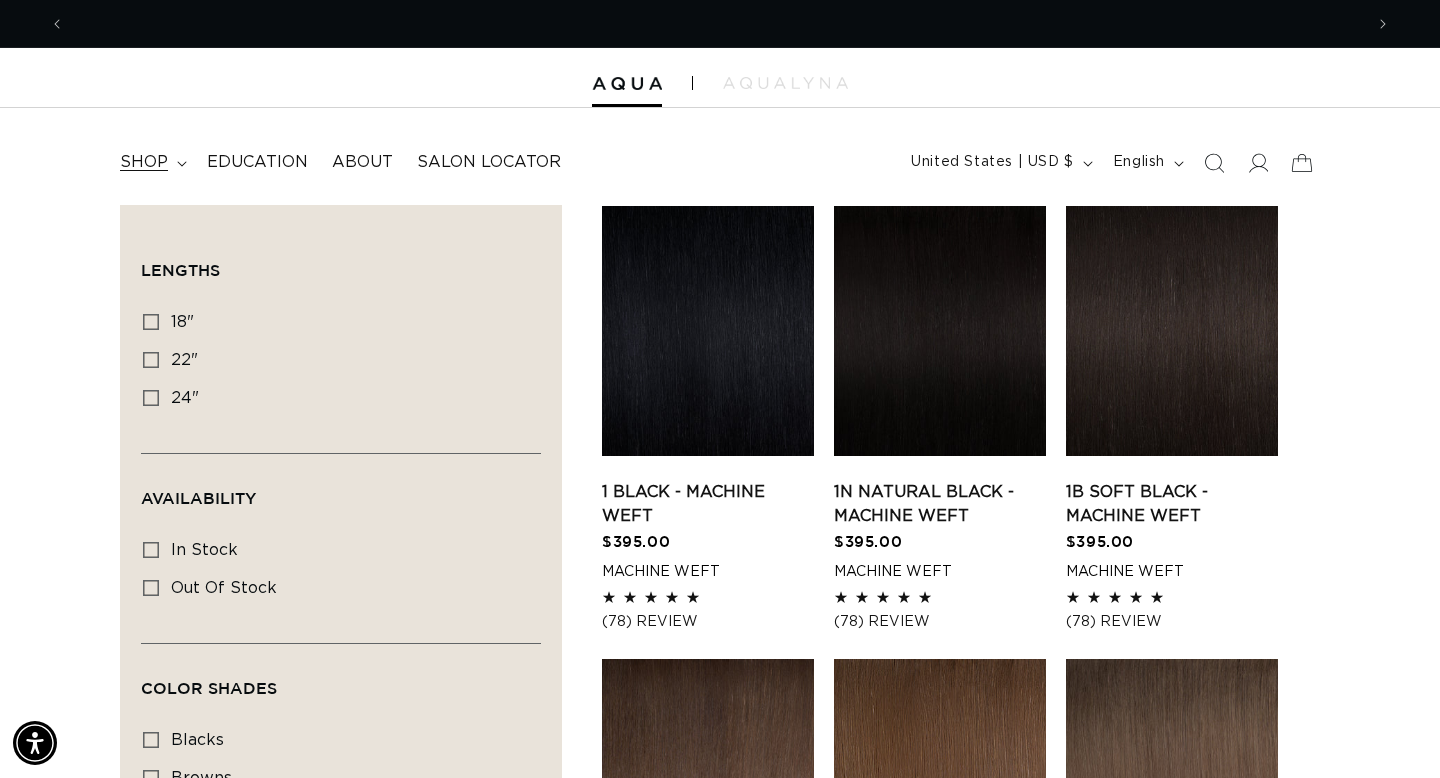 click on "shop" at bounding box center (151, 162) 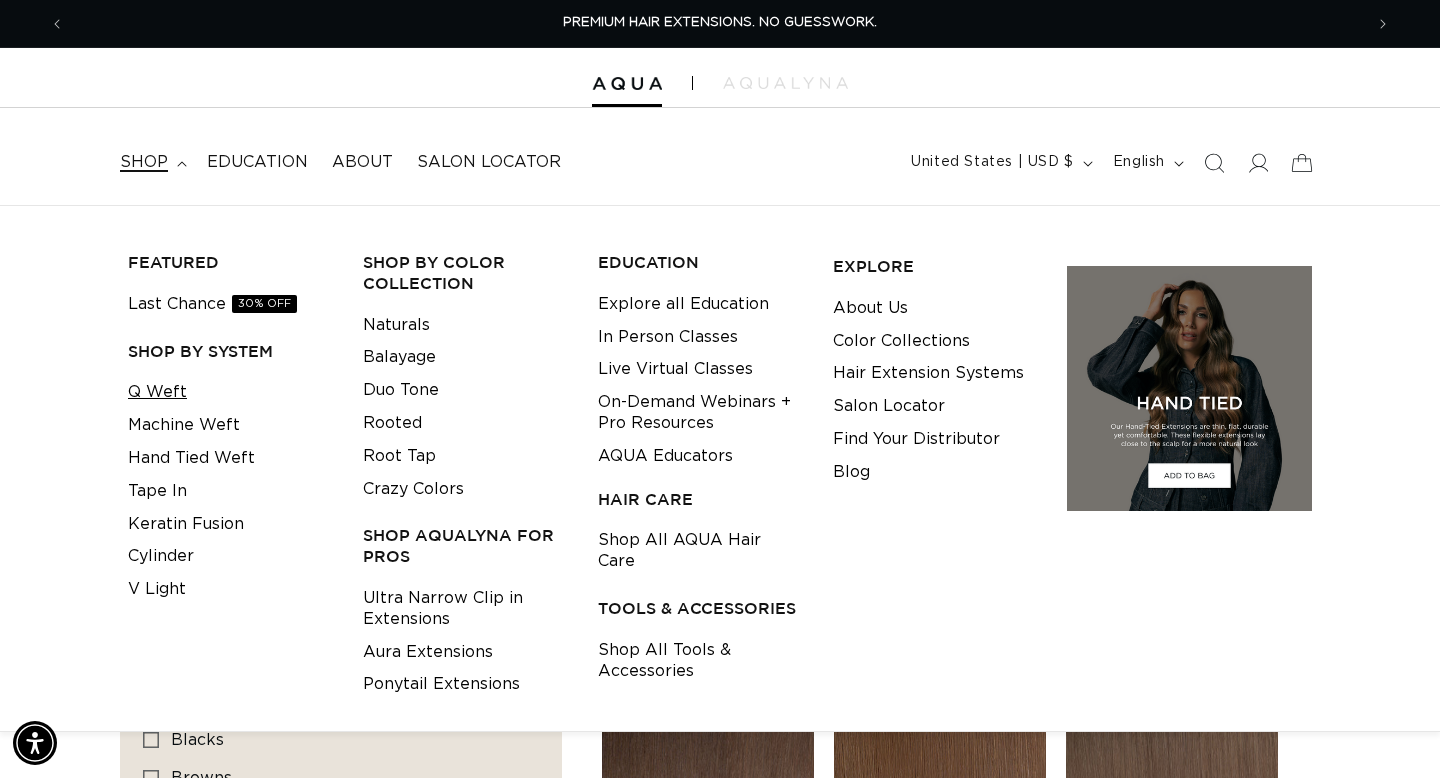 click on "Q Weft" at bounding box center (157, 392) 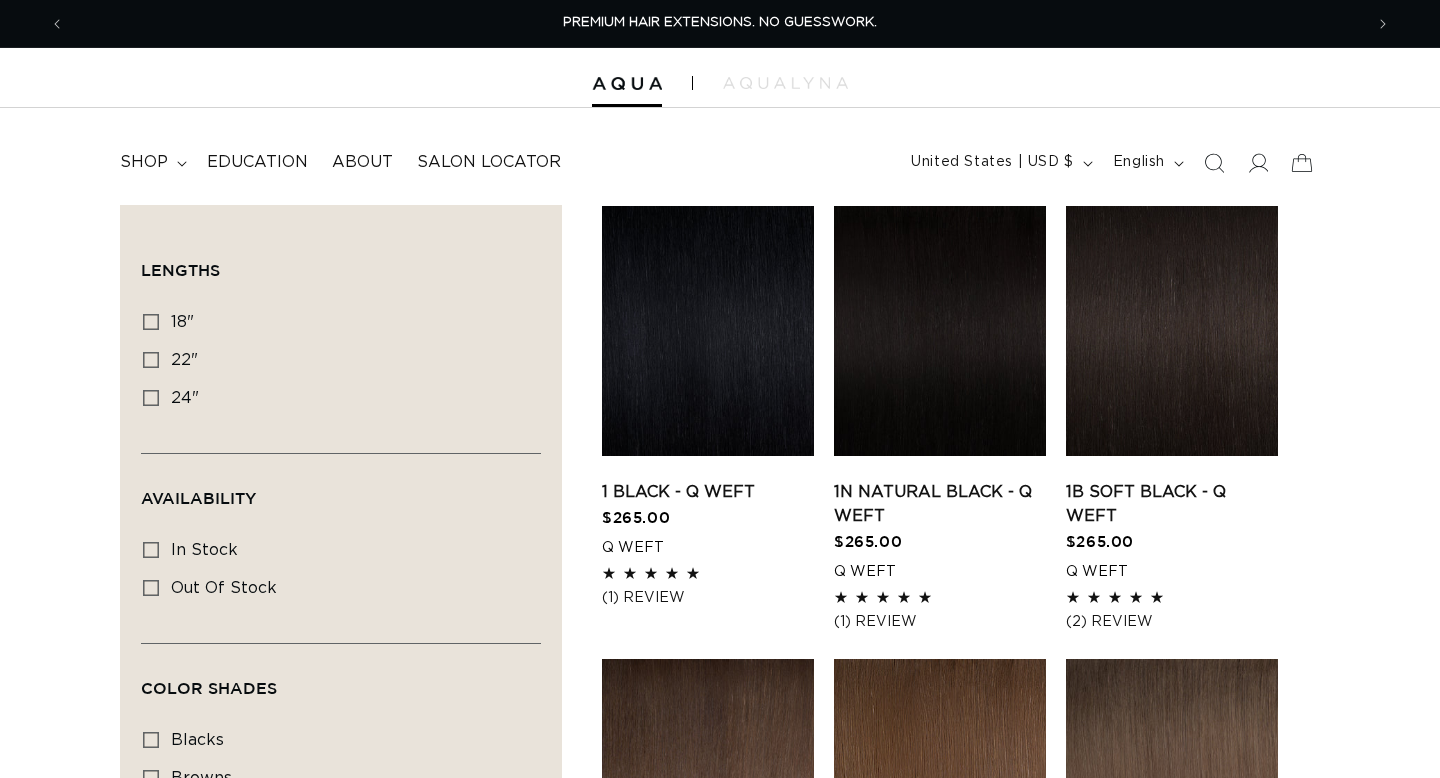 scroll, scrollTop: 0, scrollLeft: 0, axis: both 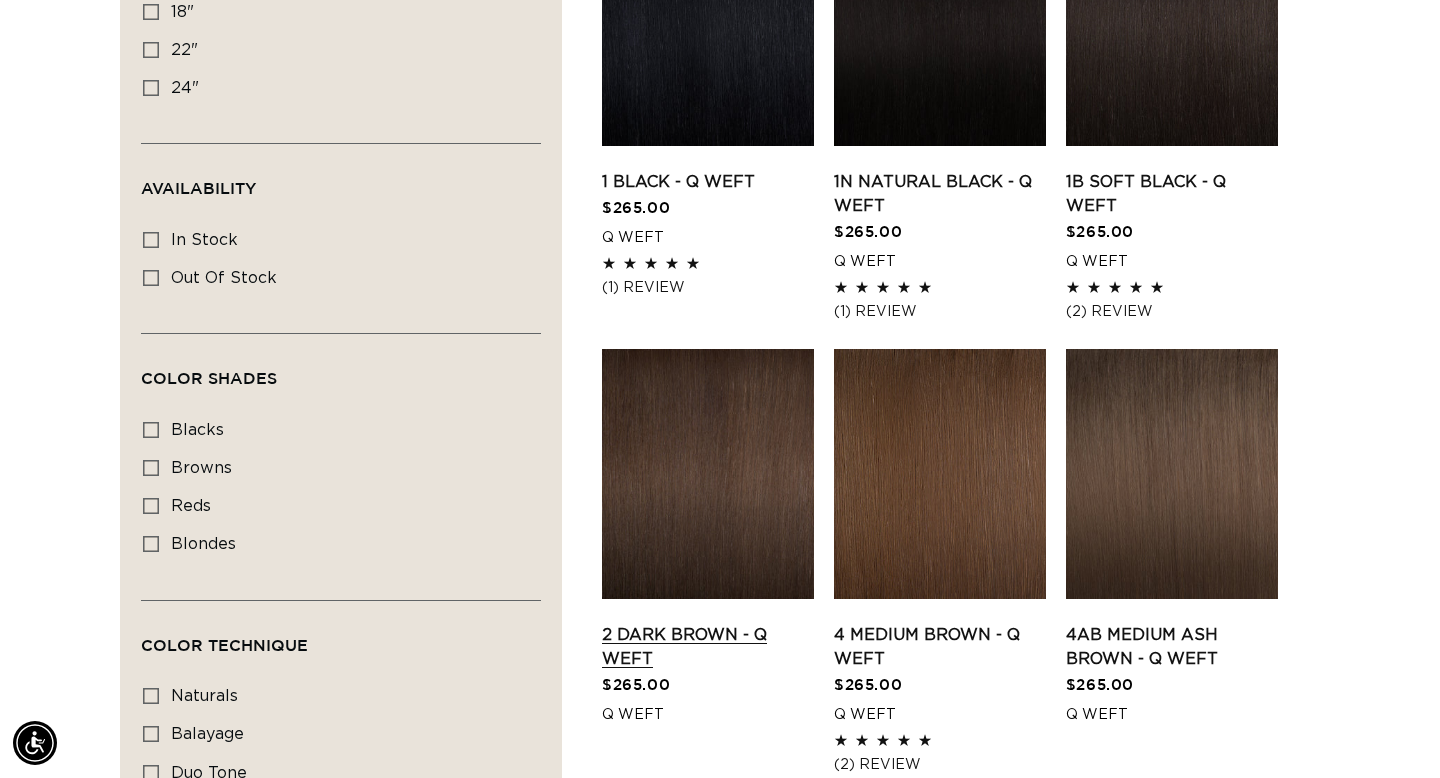 click on "2 Dark Brown - Q Weft" at bounding box center [708, 647] 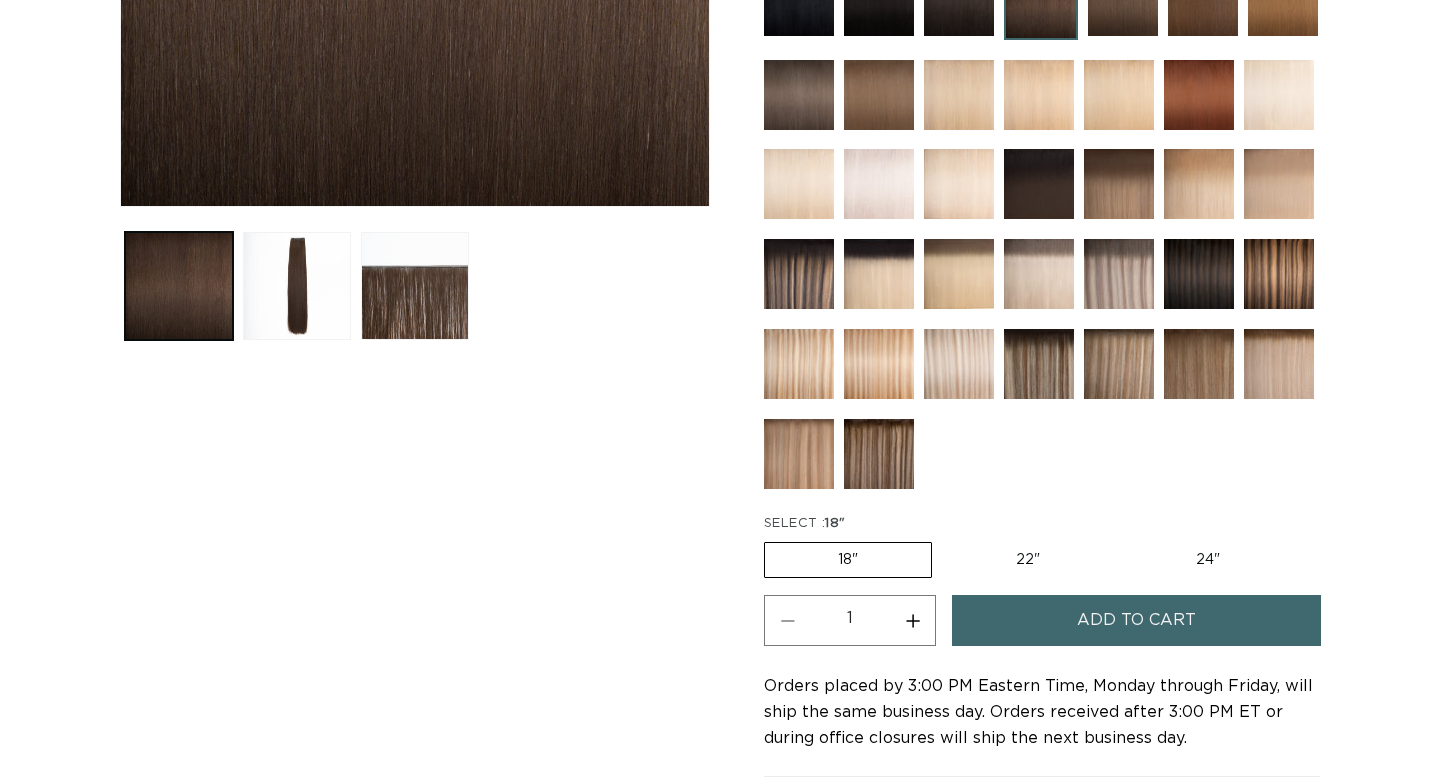 scroll, scrollTop: 0, scrollLeft: 0, axis: both 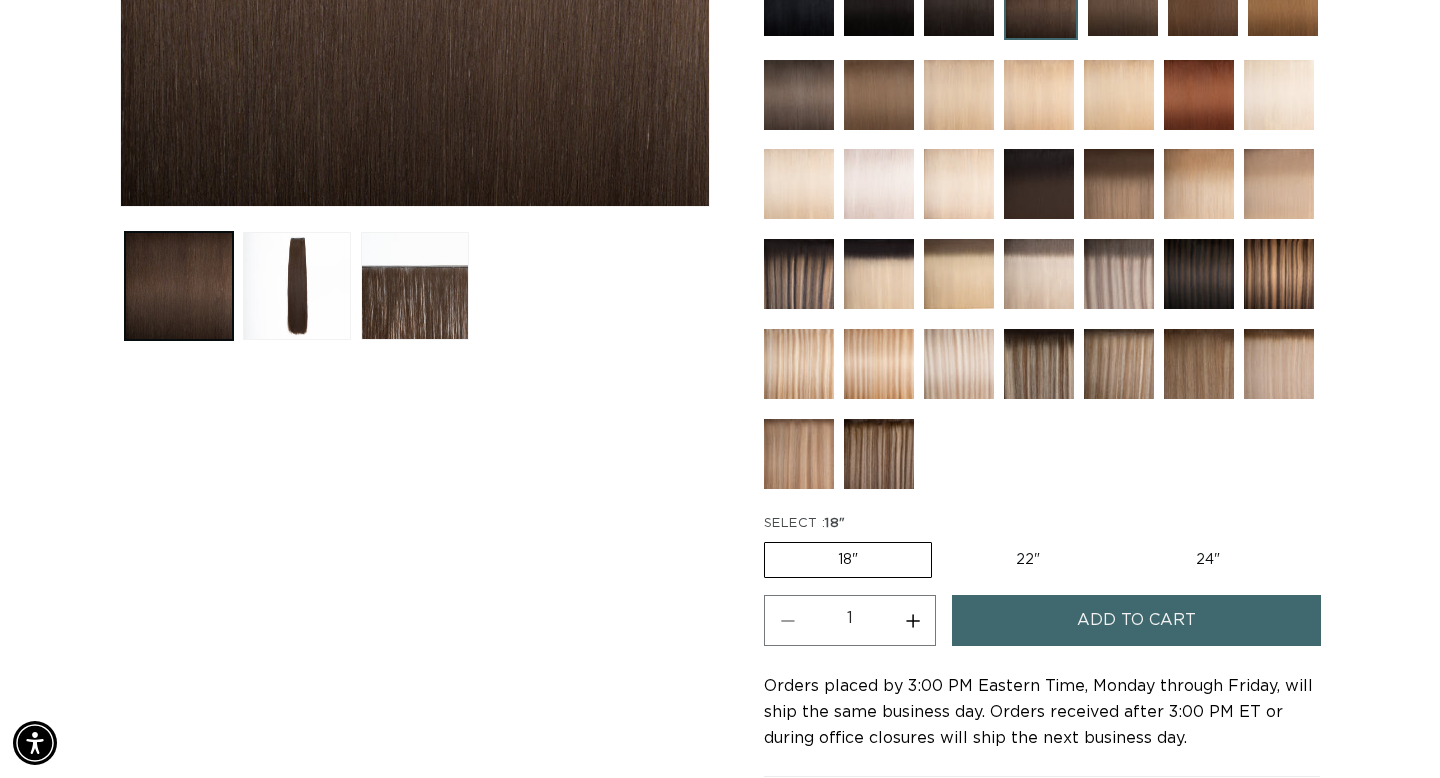 click on "Add to cart" at bounding box center (1136, 620) 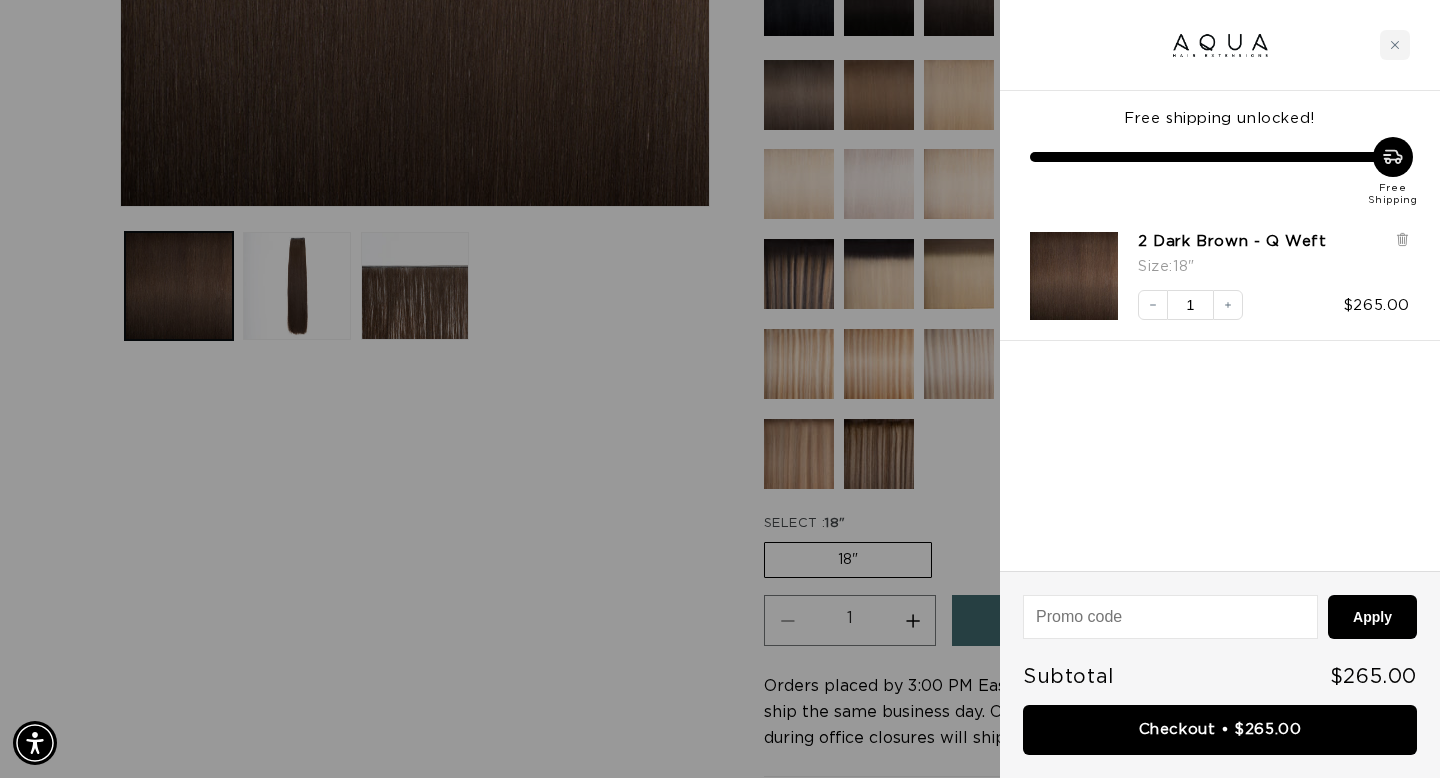 scroll, scrollTop: 0, scrollLeft: 1298, axis: horizontal 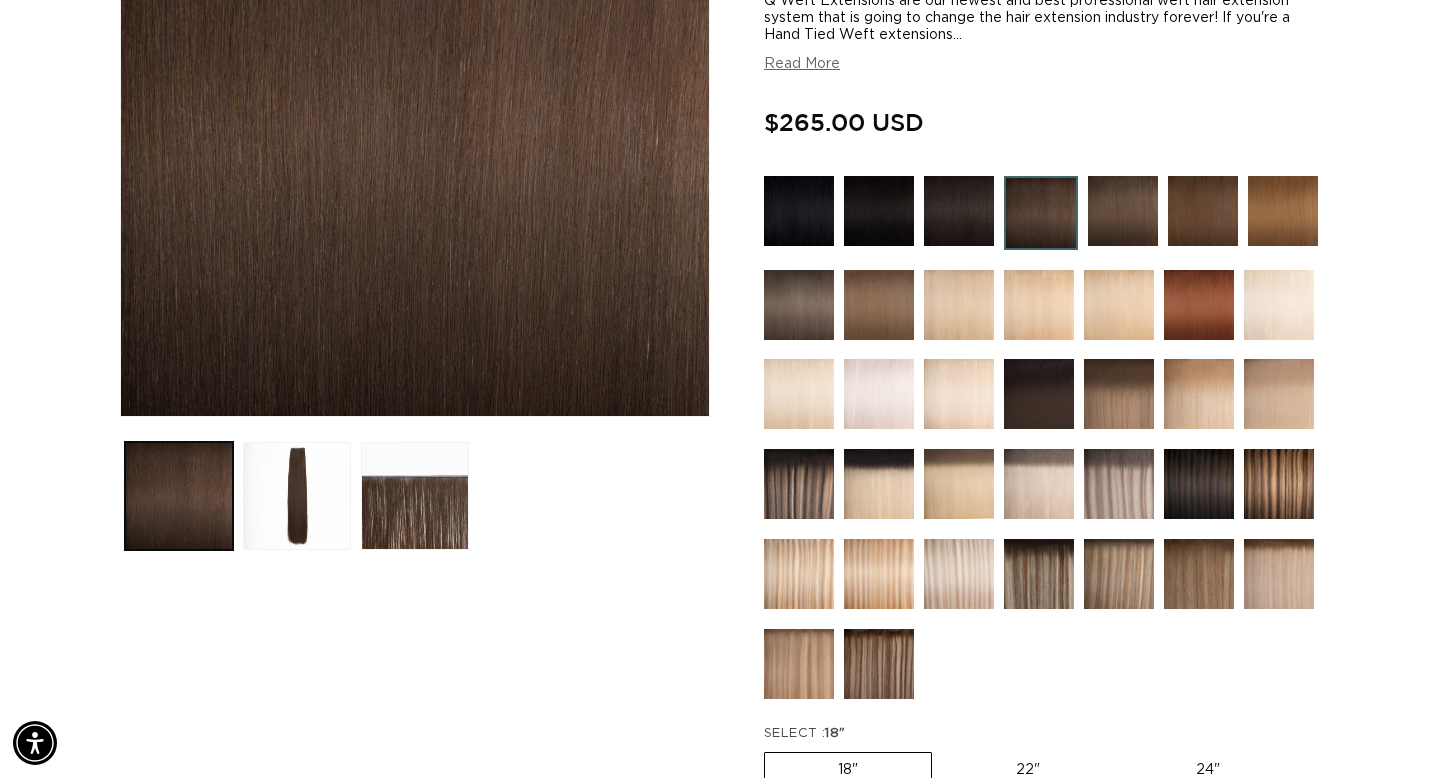 click at bounding box center (1039, 394) 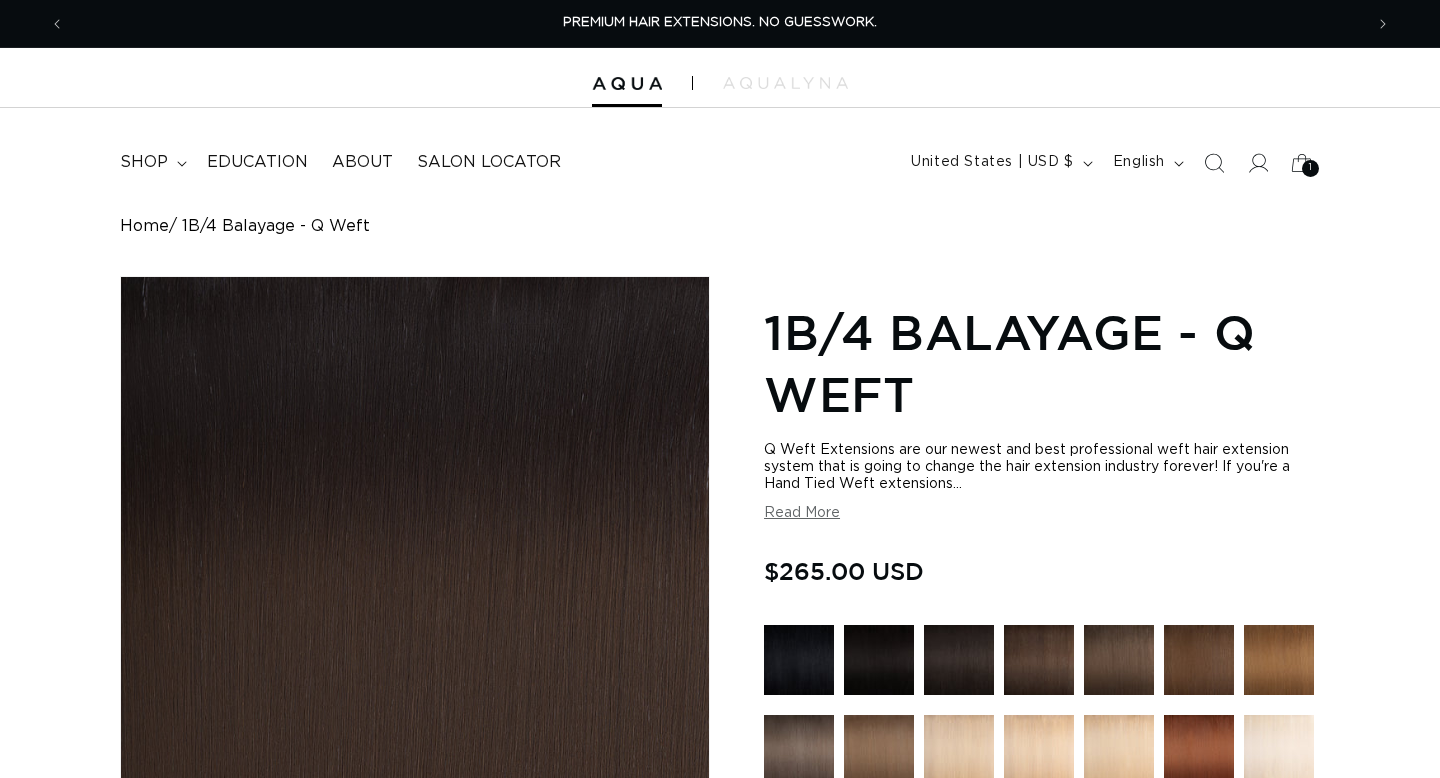 scroll, scrollTop: 324, scrollLeft: 0, axis: vertical 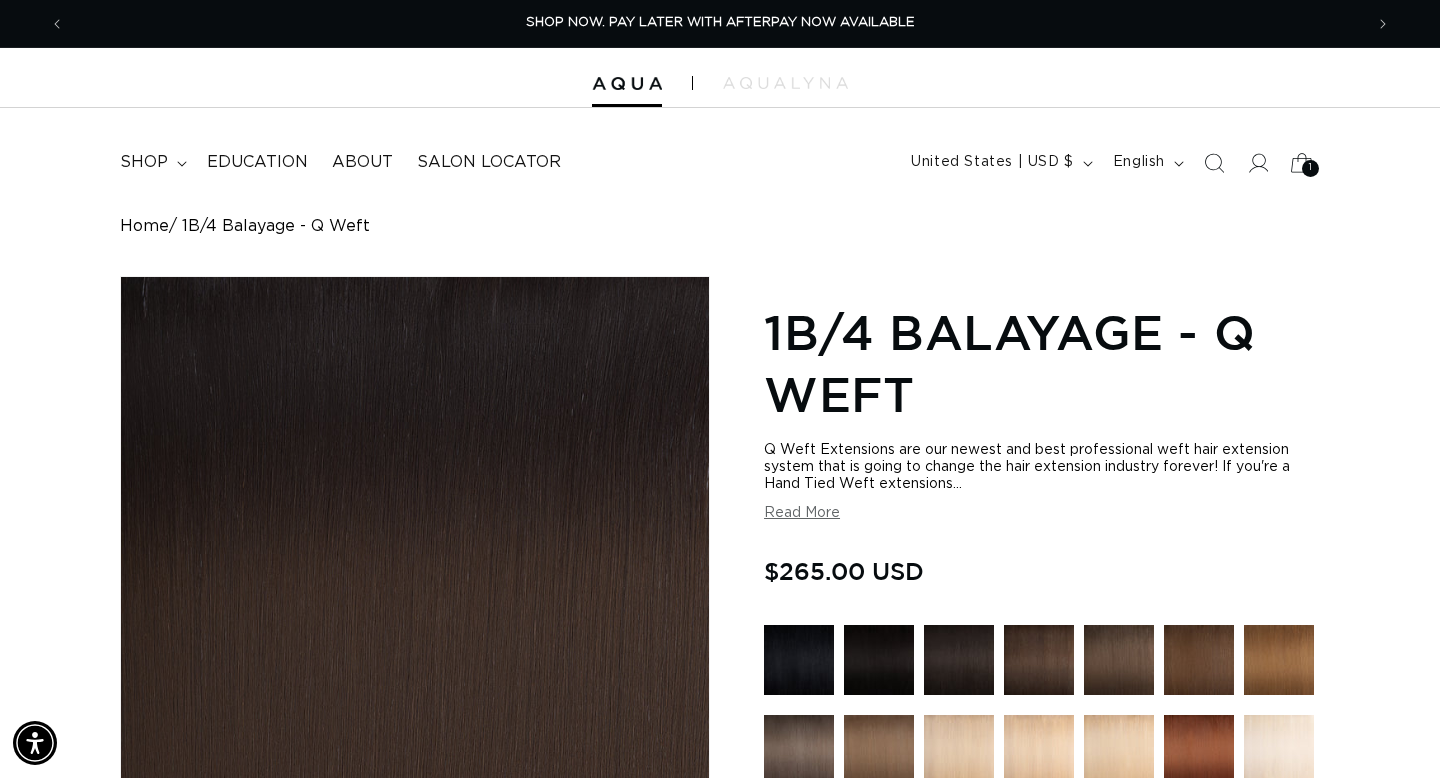 click on "1" at bounding box center [1311, 168] 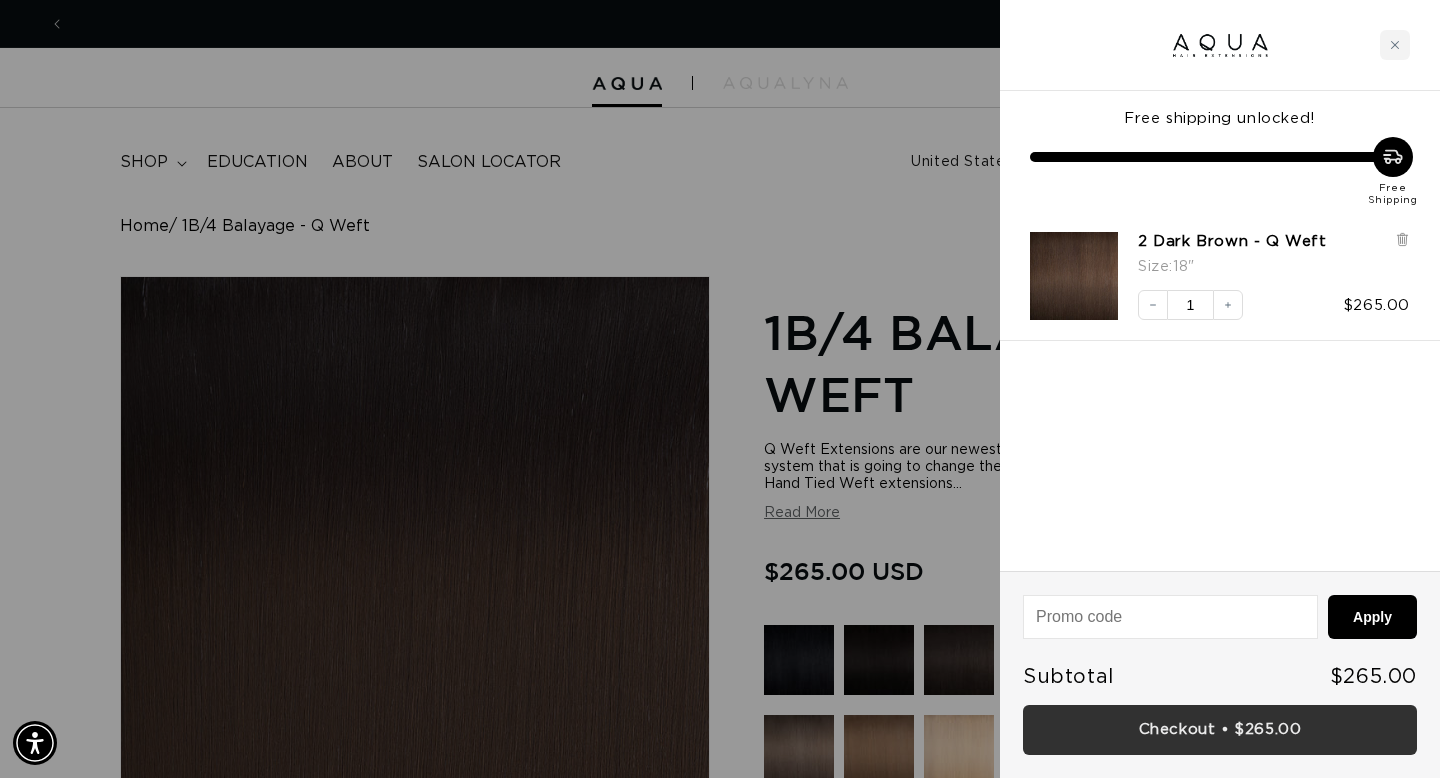 scroll, scrollTop: 0, scrollLeft: 2596, axis: horizontal 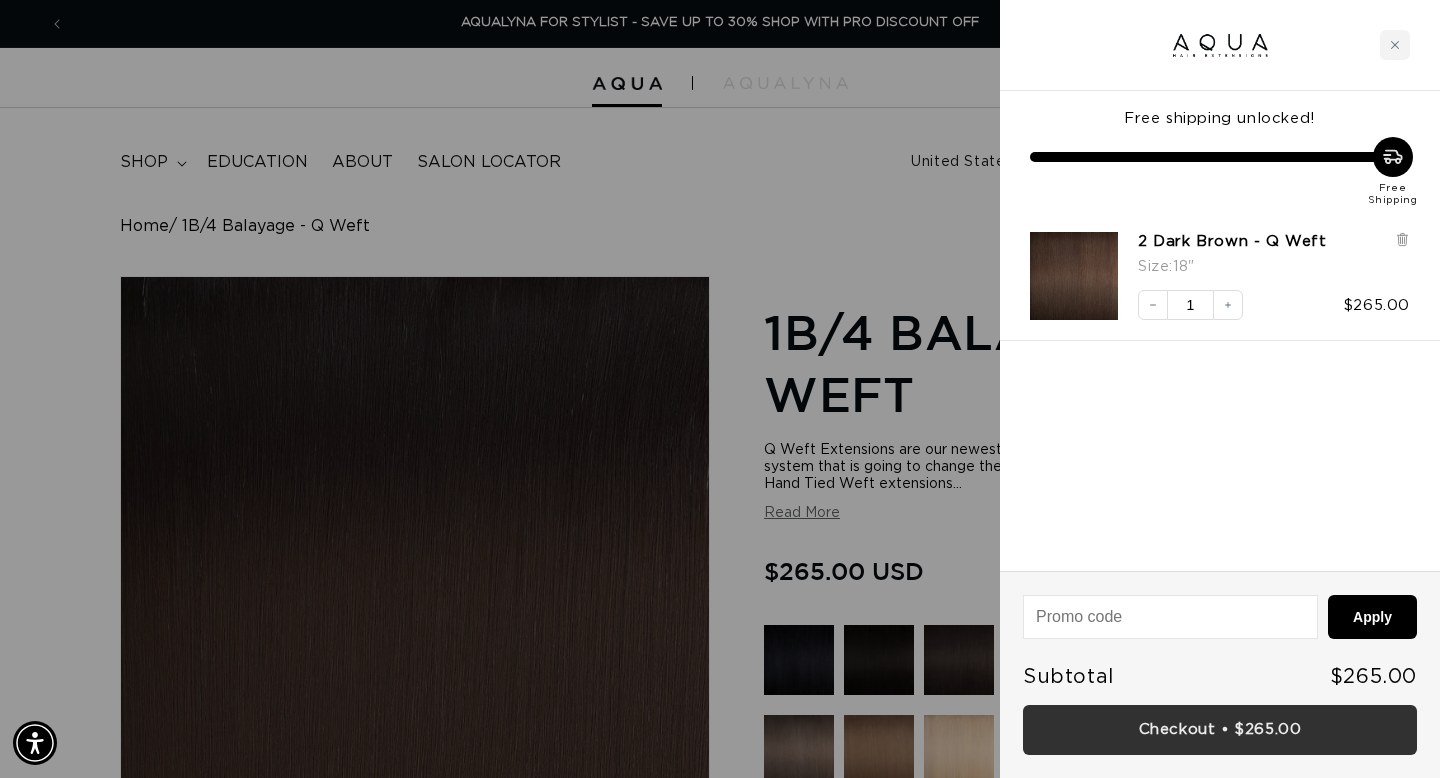 click on "Checkout • $265.00" at bounding box center (1220, 730) 